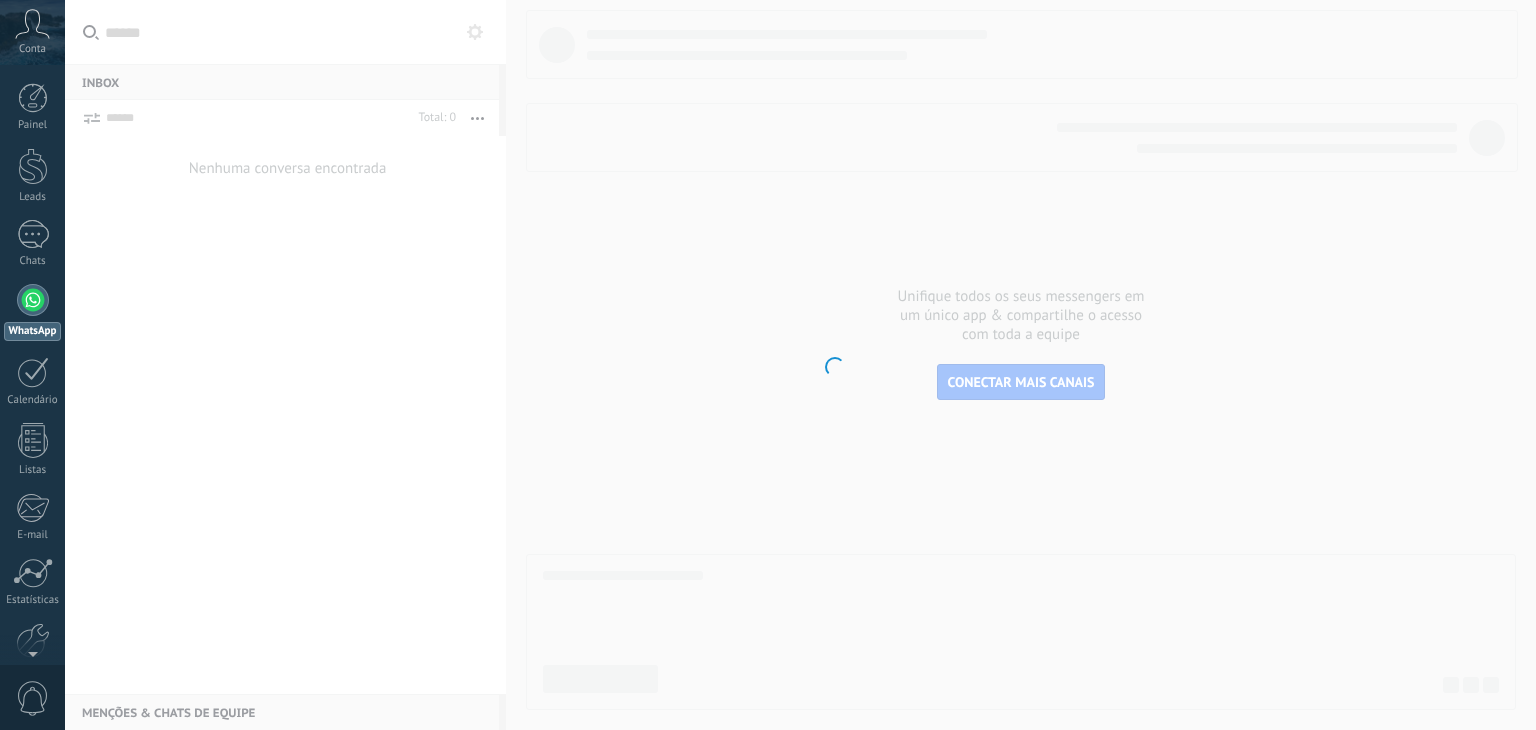 scroll, scrollTop: 0, scrollLeft: 0, axis: both 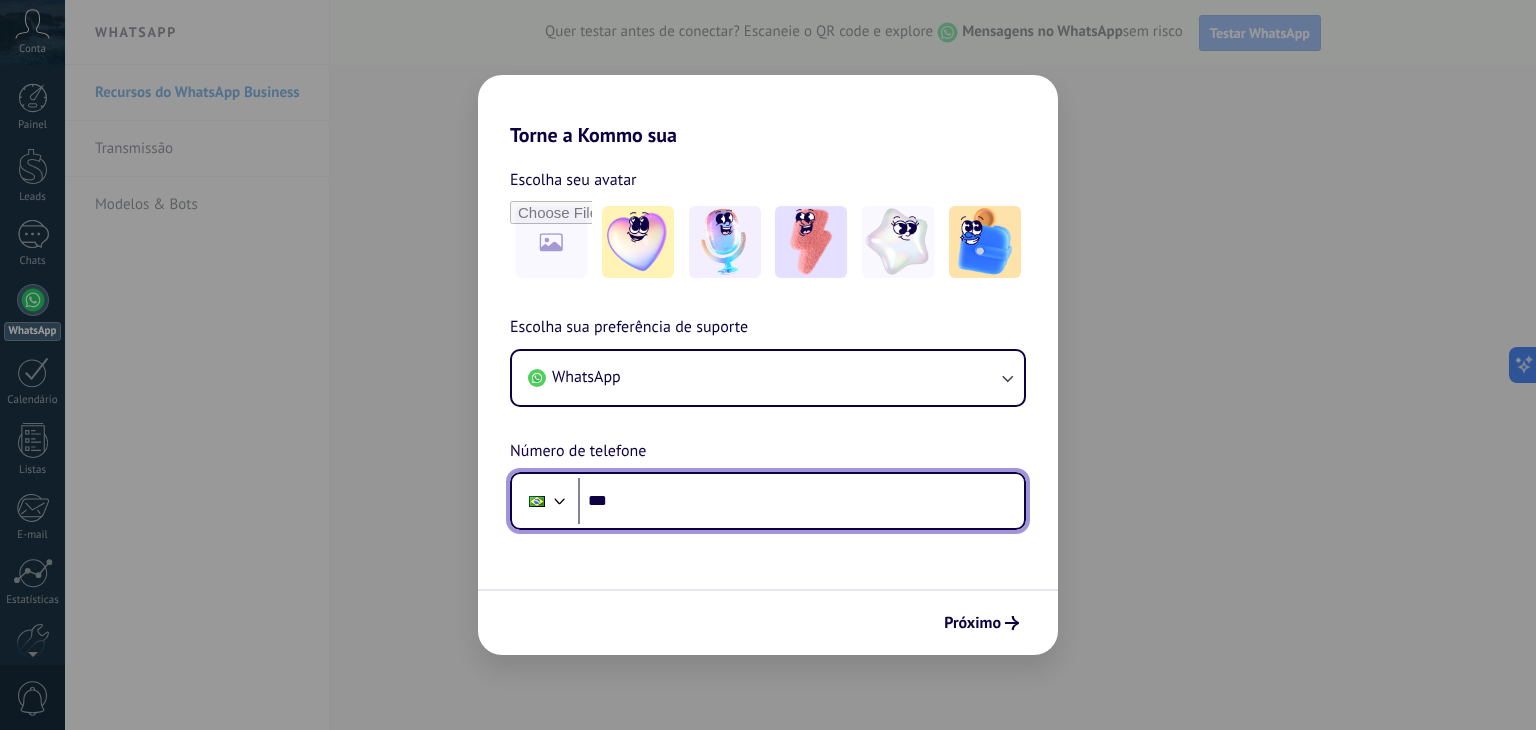 click on "***" at bounding box center [801, 501] 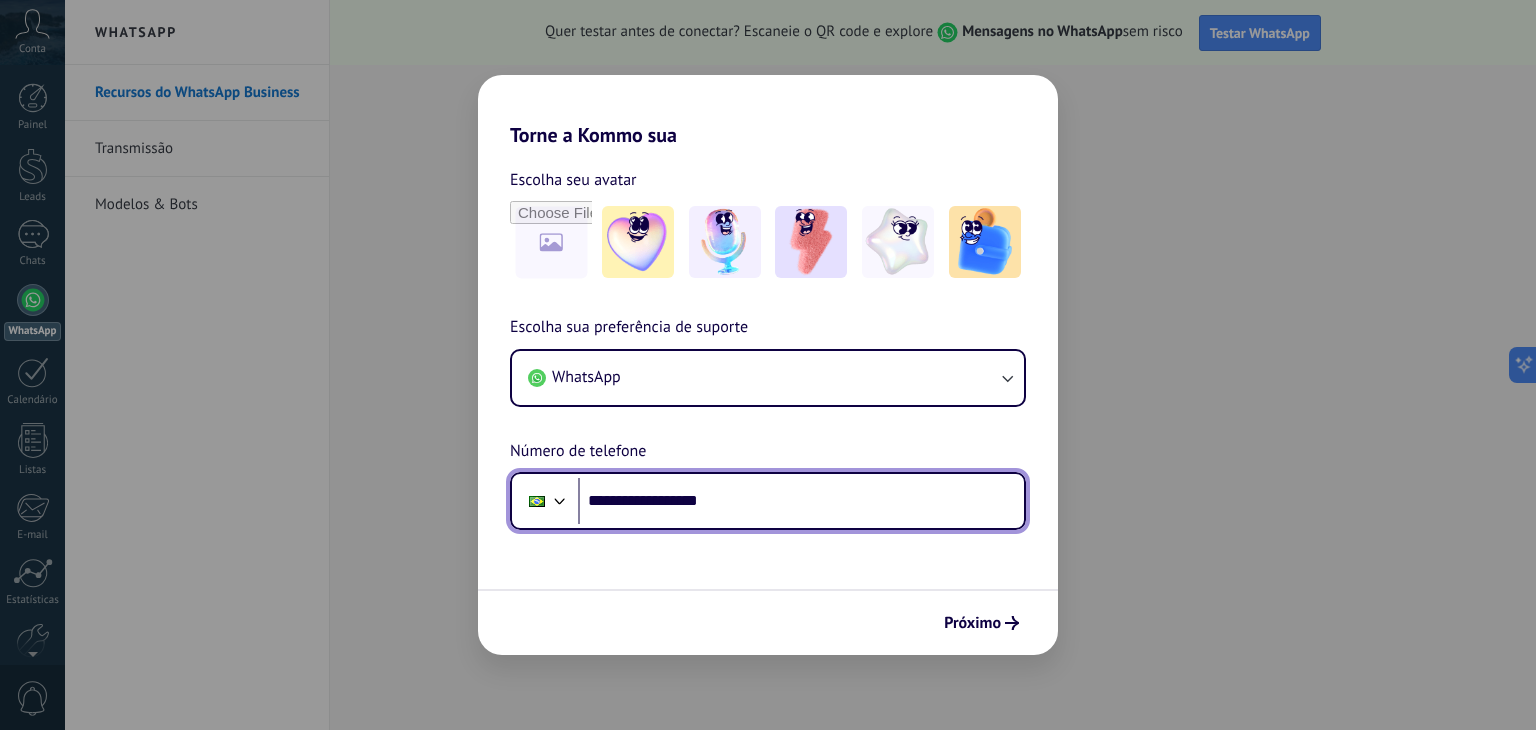 scroll, scrollTop: 0, scrollLeft: 0, axis: both 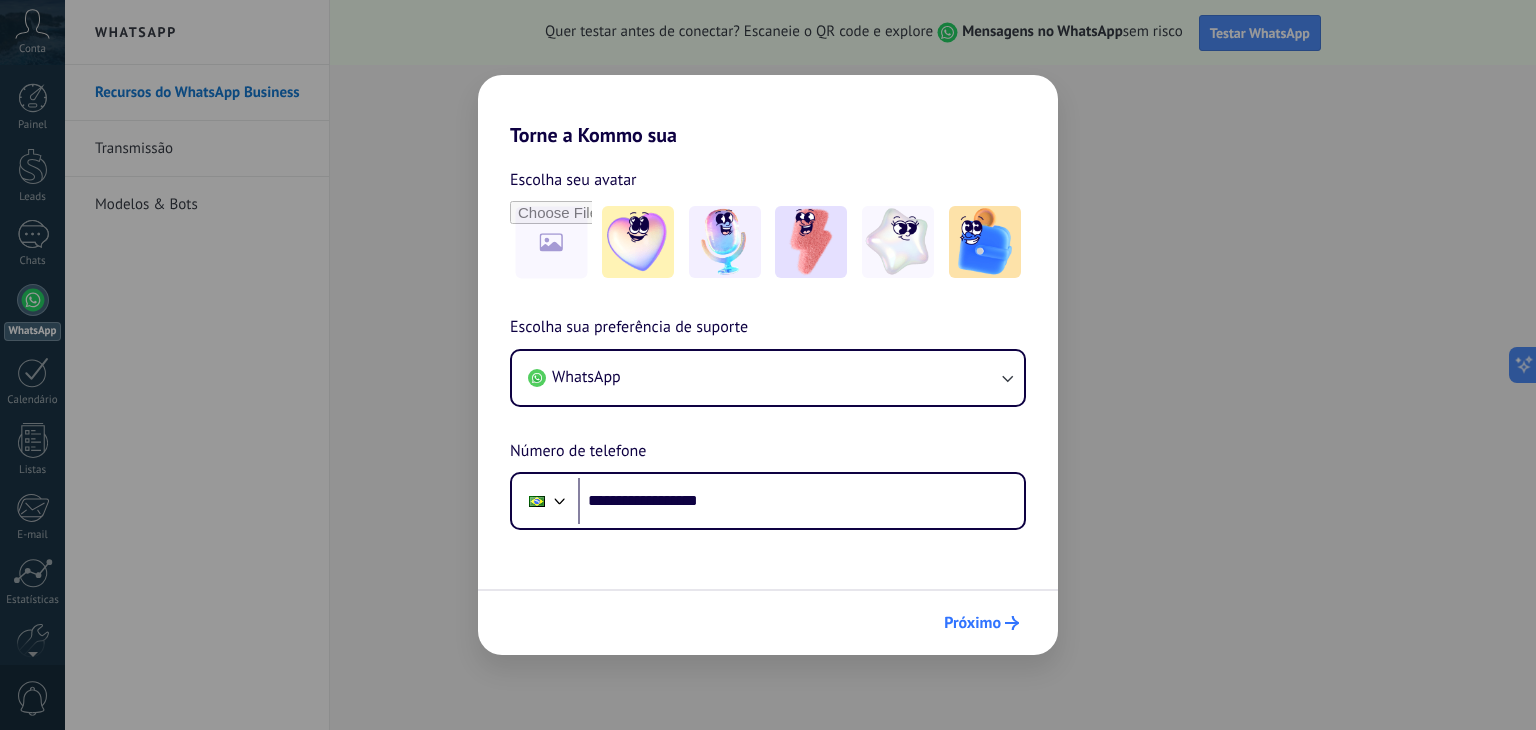 click on "Próximo" at bounding box center [981, 623] 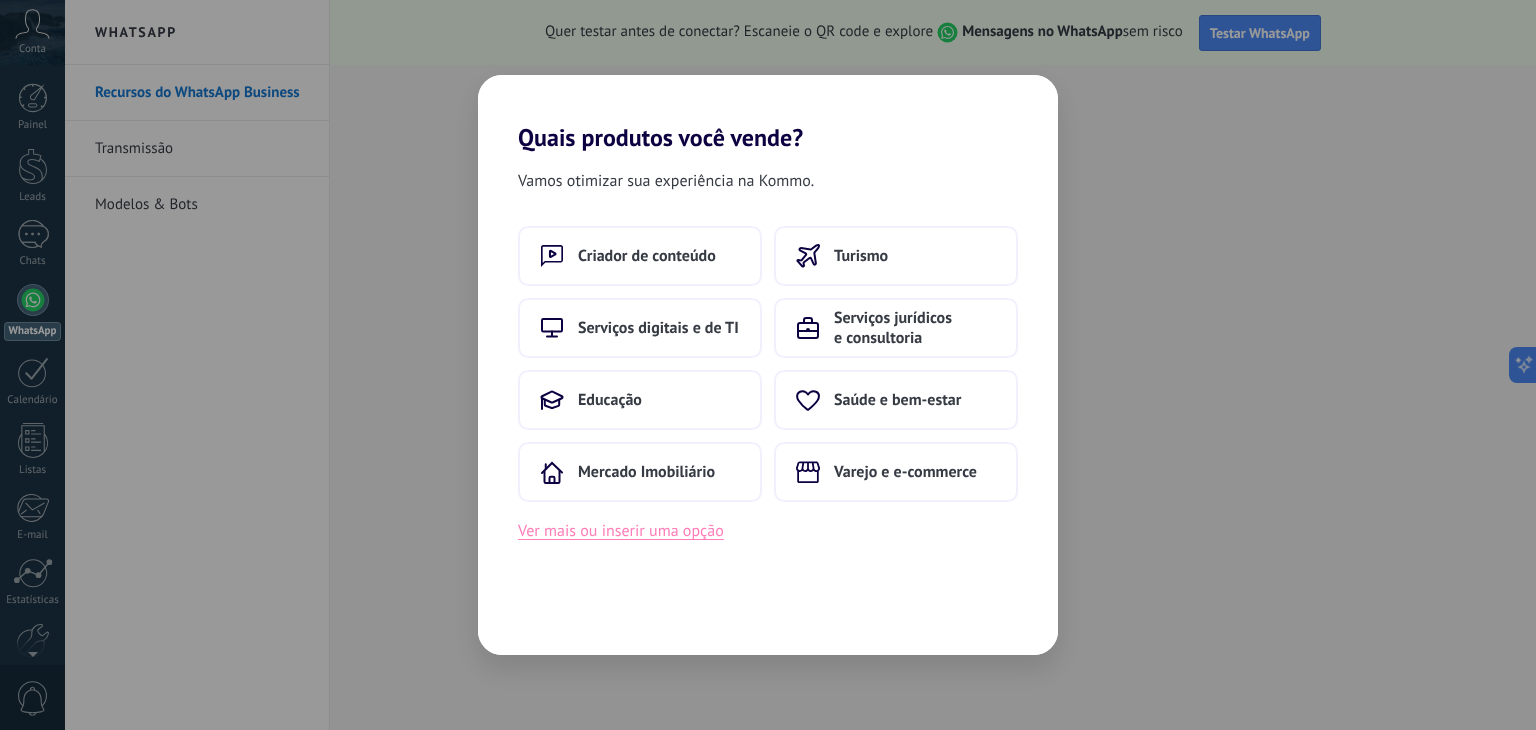 click on "Ver mais ou inserir uma opção" at bounding box center (621, 531) 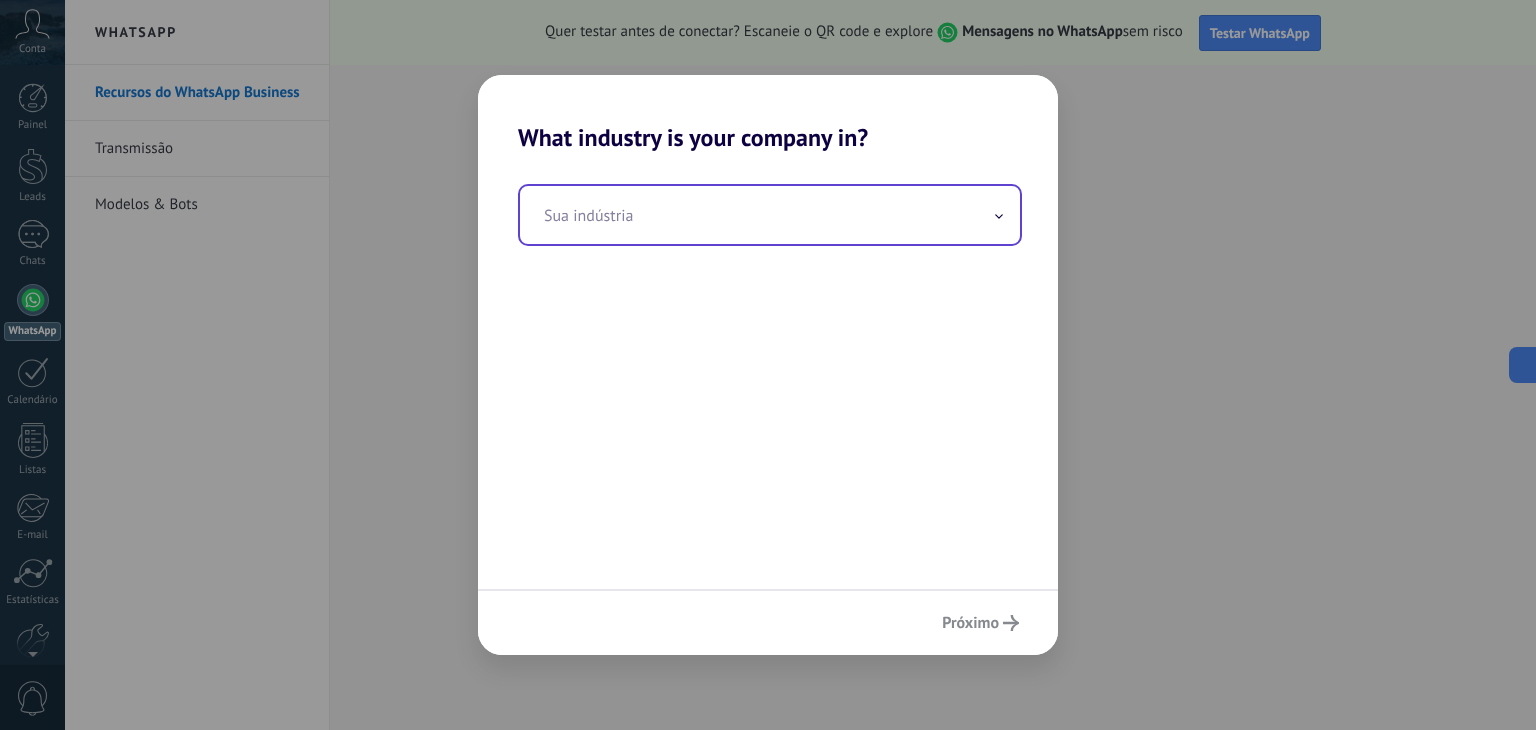 click at bounding box center [770, 215] 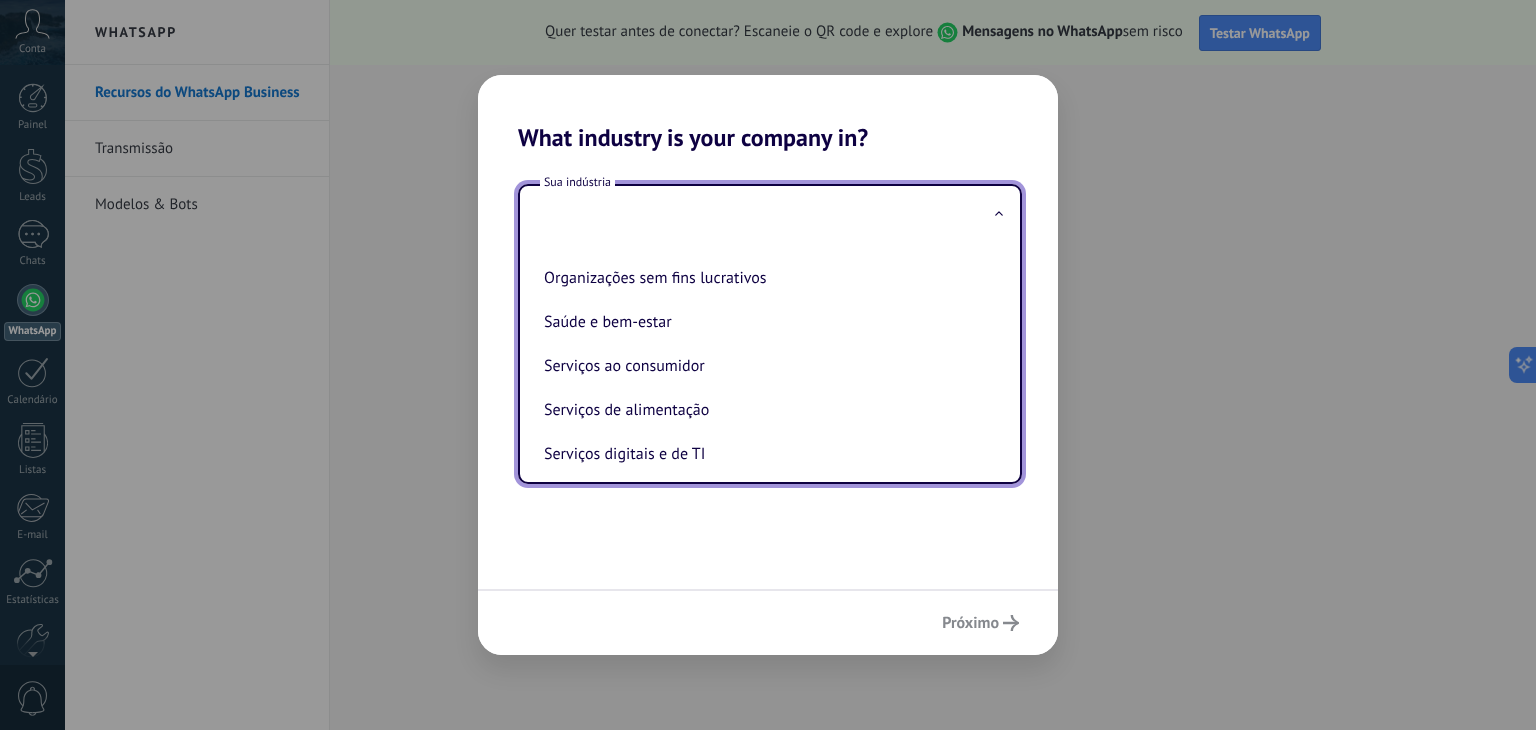 scroll, scrollTop: 400, scrollLeft: 0, axis: vertical 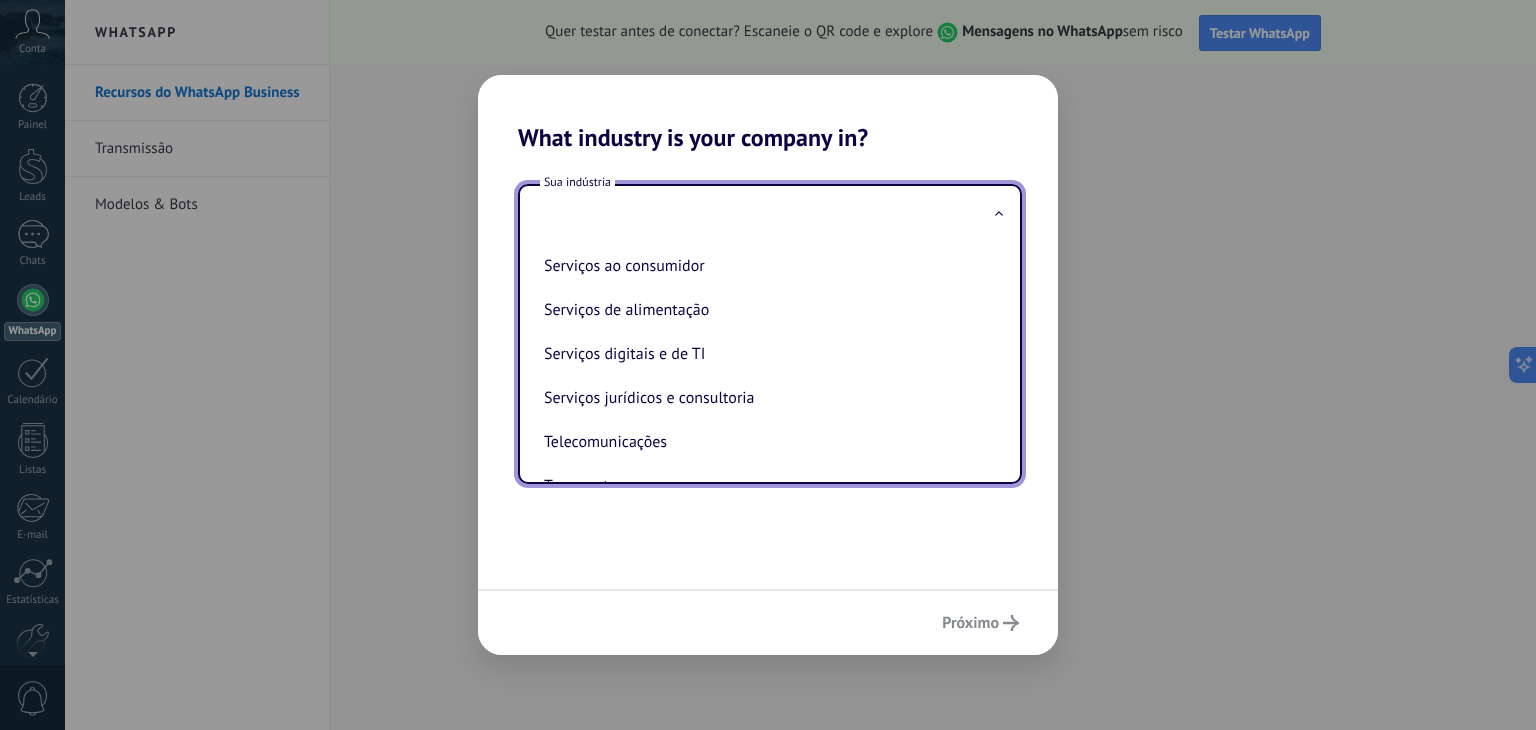 click on "Serviços de alimentação" at bounding box center (766, 310) 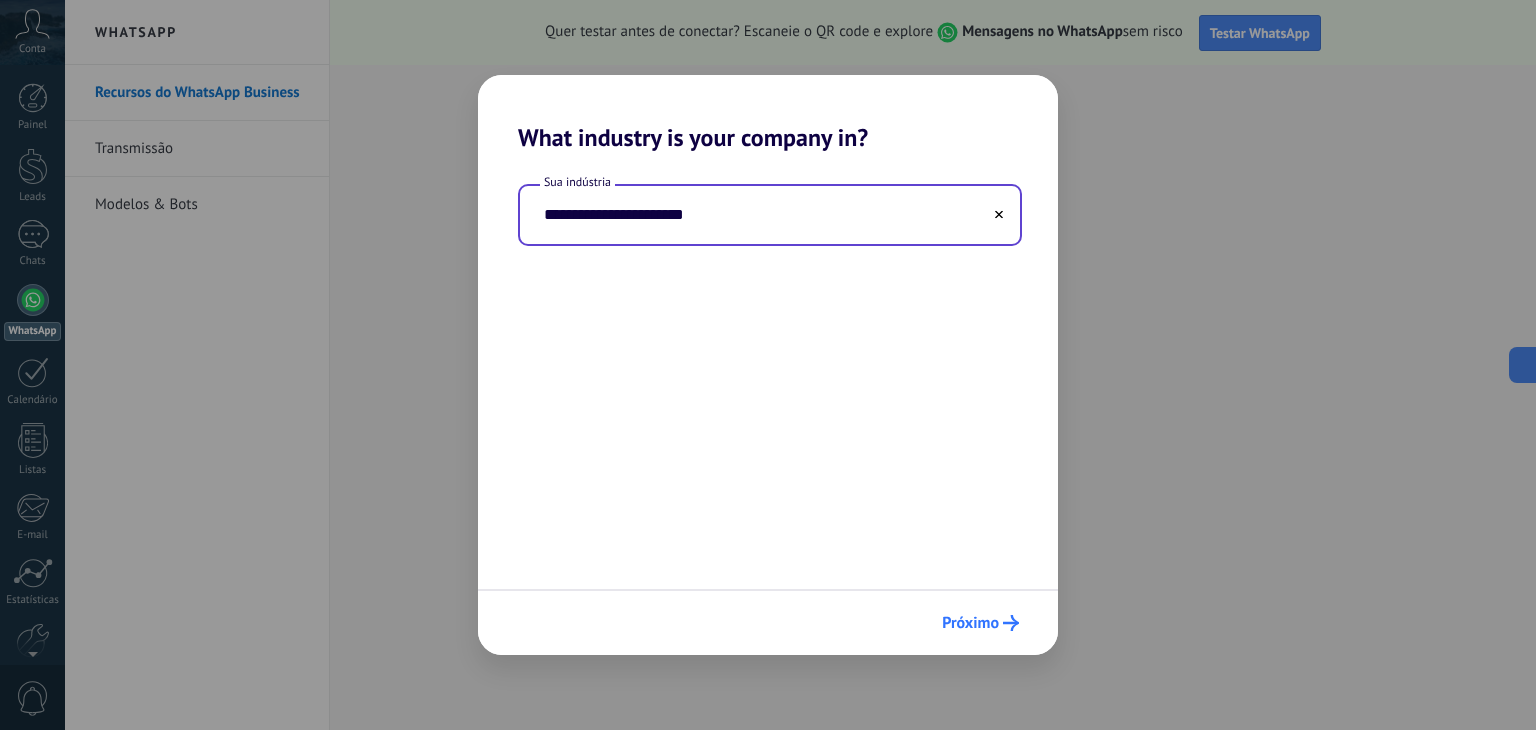 click on "Próximo" at bounding box center [970, 623] 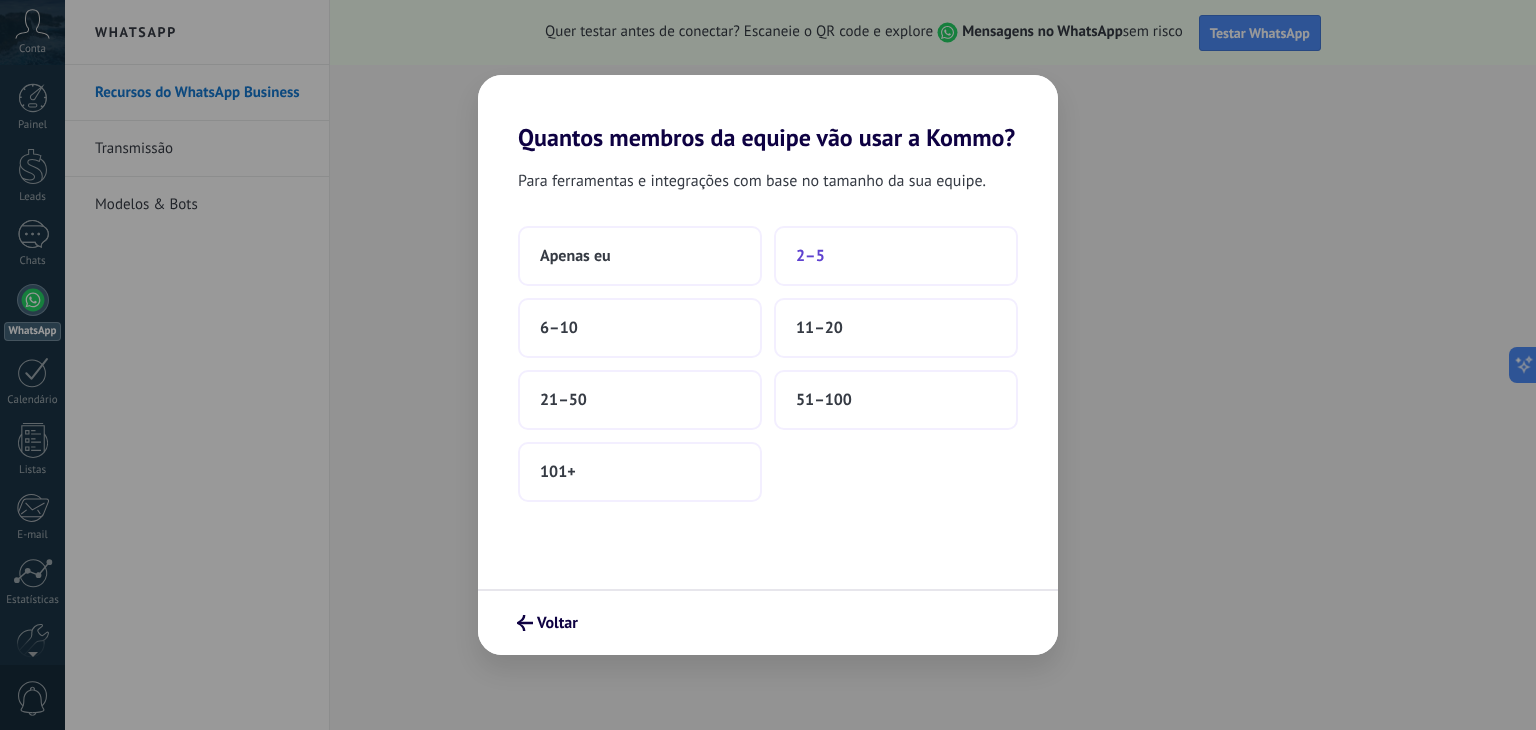 click on "2–5" at bounding box center [575, 256] 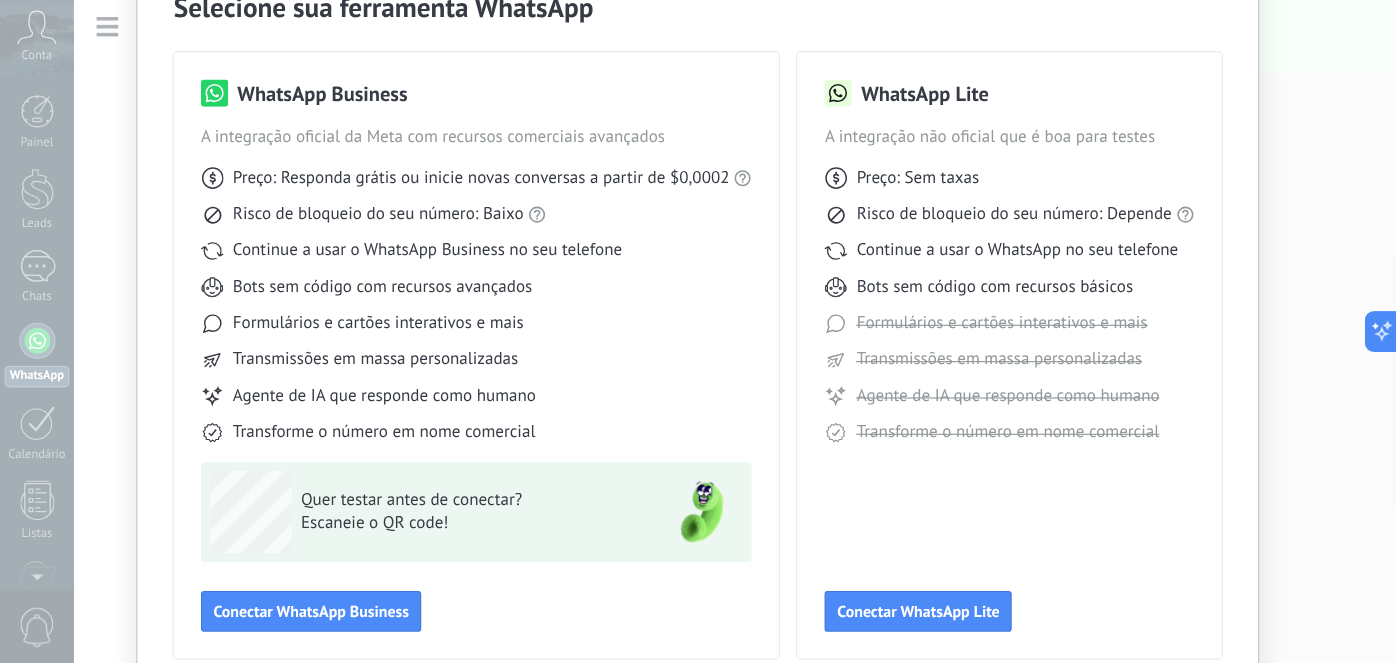 scroll, scrollTop: 135, scrollLeft: 0, axis: vertical 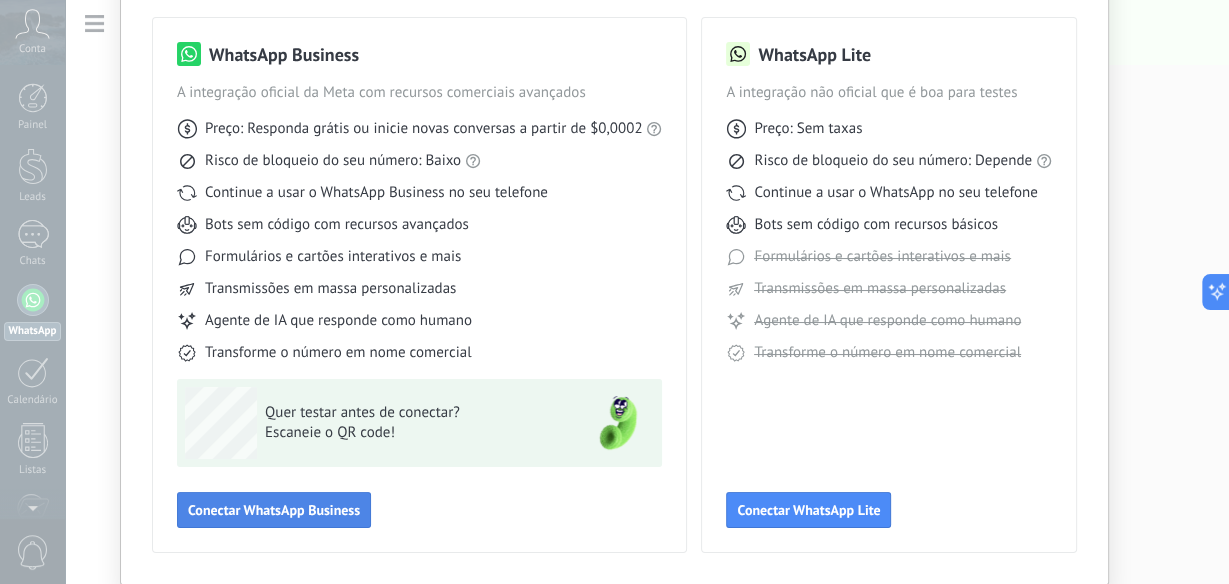 click on "Conectar WhatsApp Business" at bounding box center [274, 510] 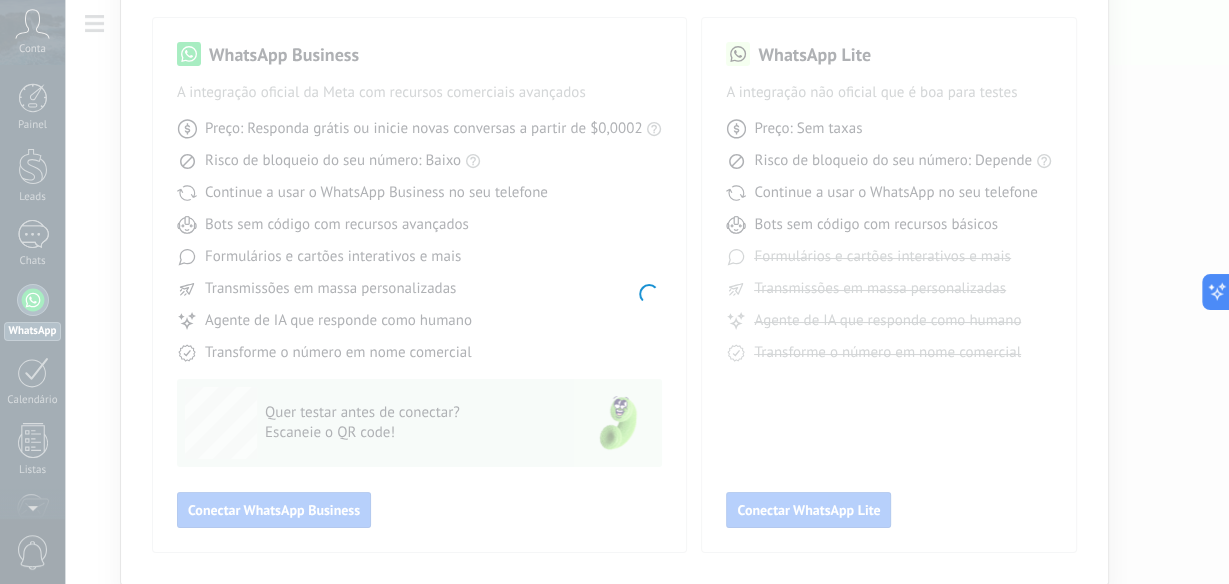 type 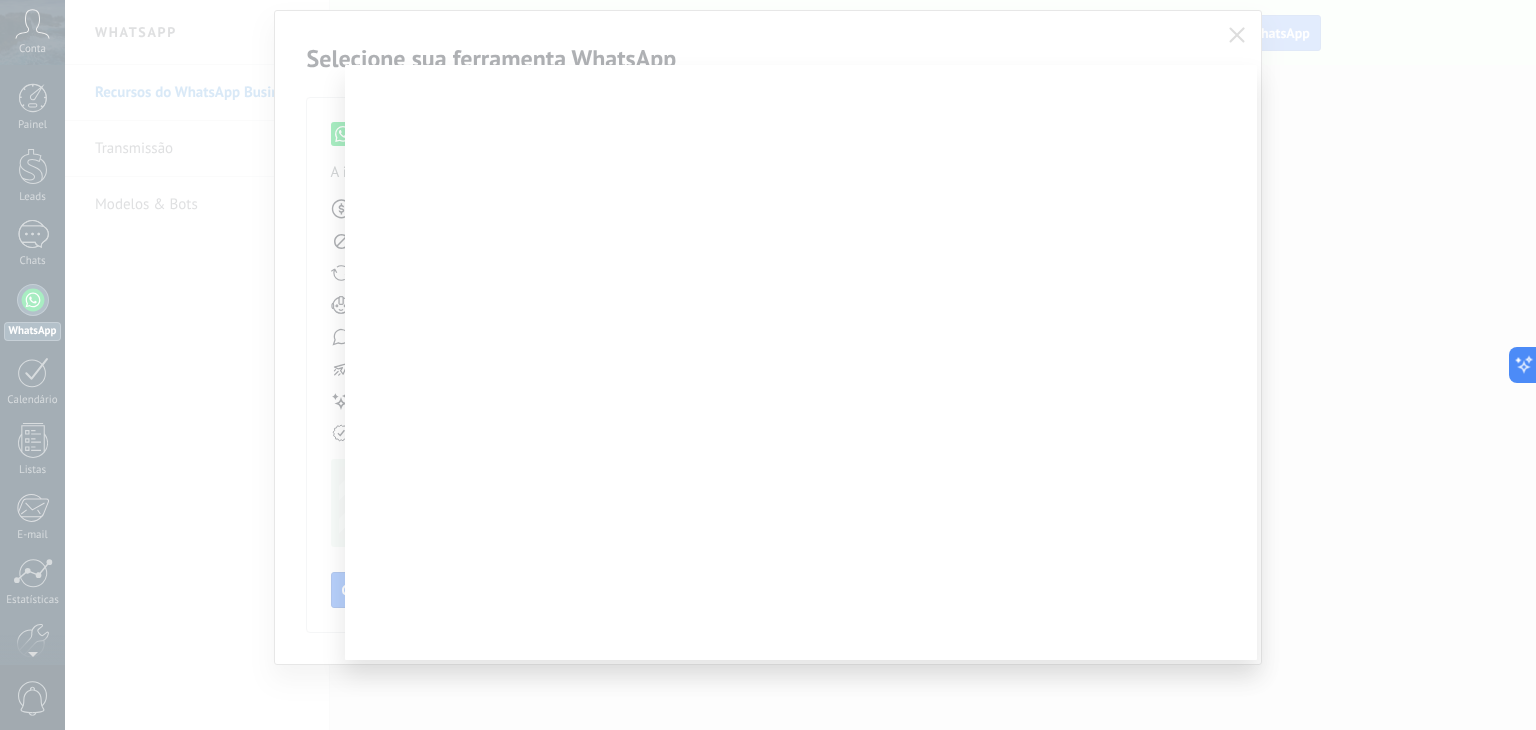 scroll, scrollTop: 55, scrollLeft: 0, axis: vertical 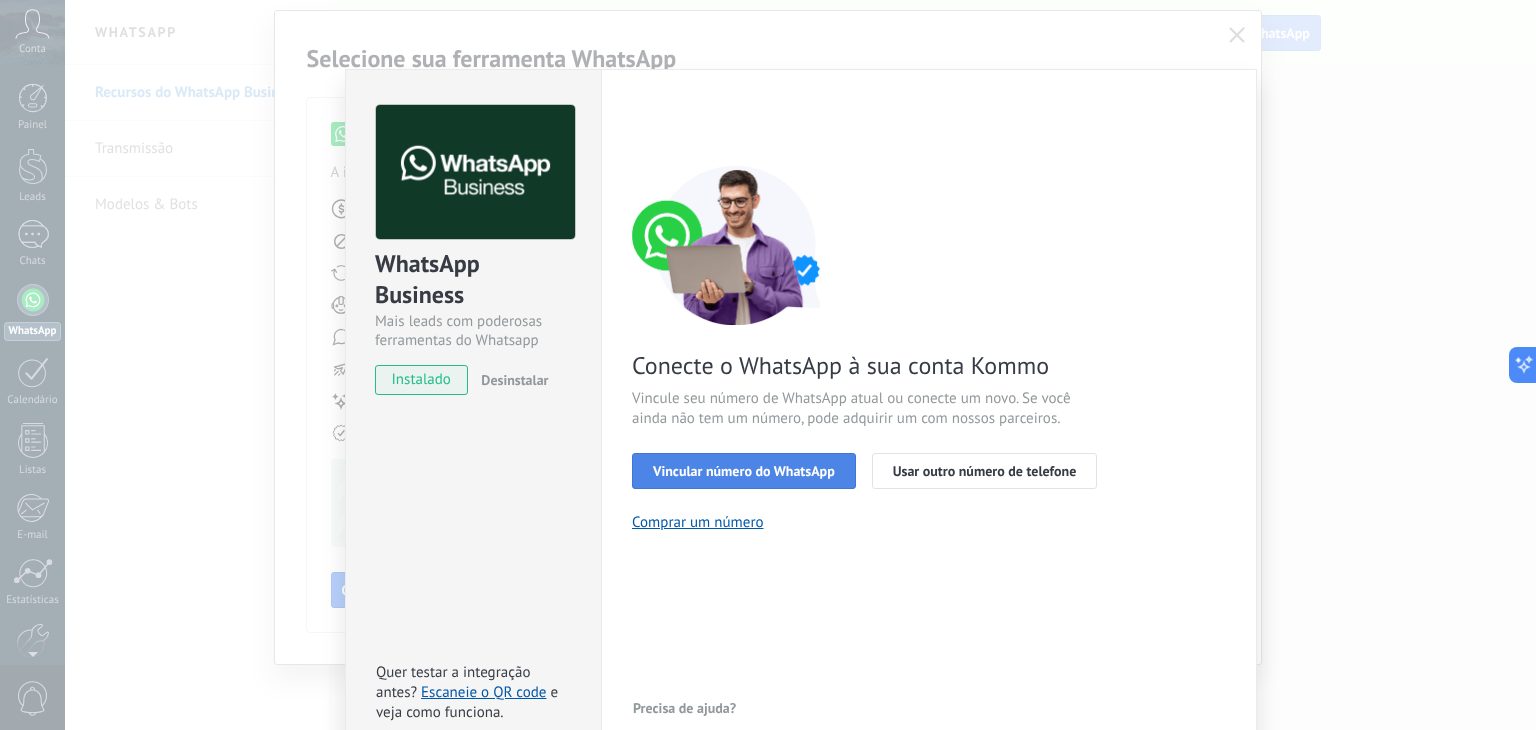 click on "Vincular número do WhatsApp" at bounding box center [744, 471] 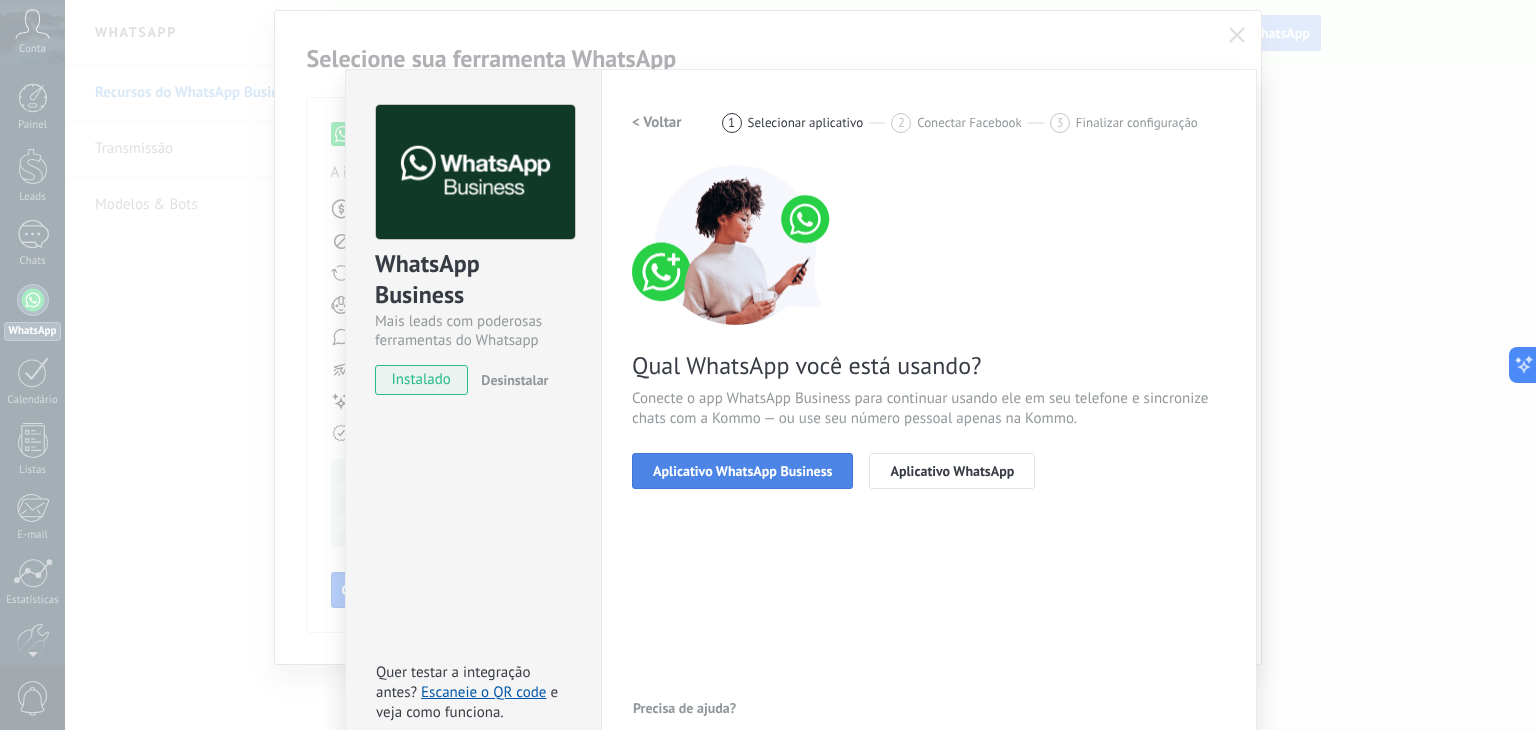 click on "Aplicativo WhatsApp Business" at bounding box center (742, 471) 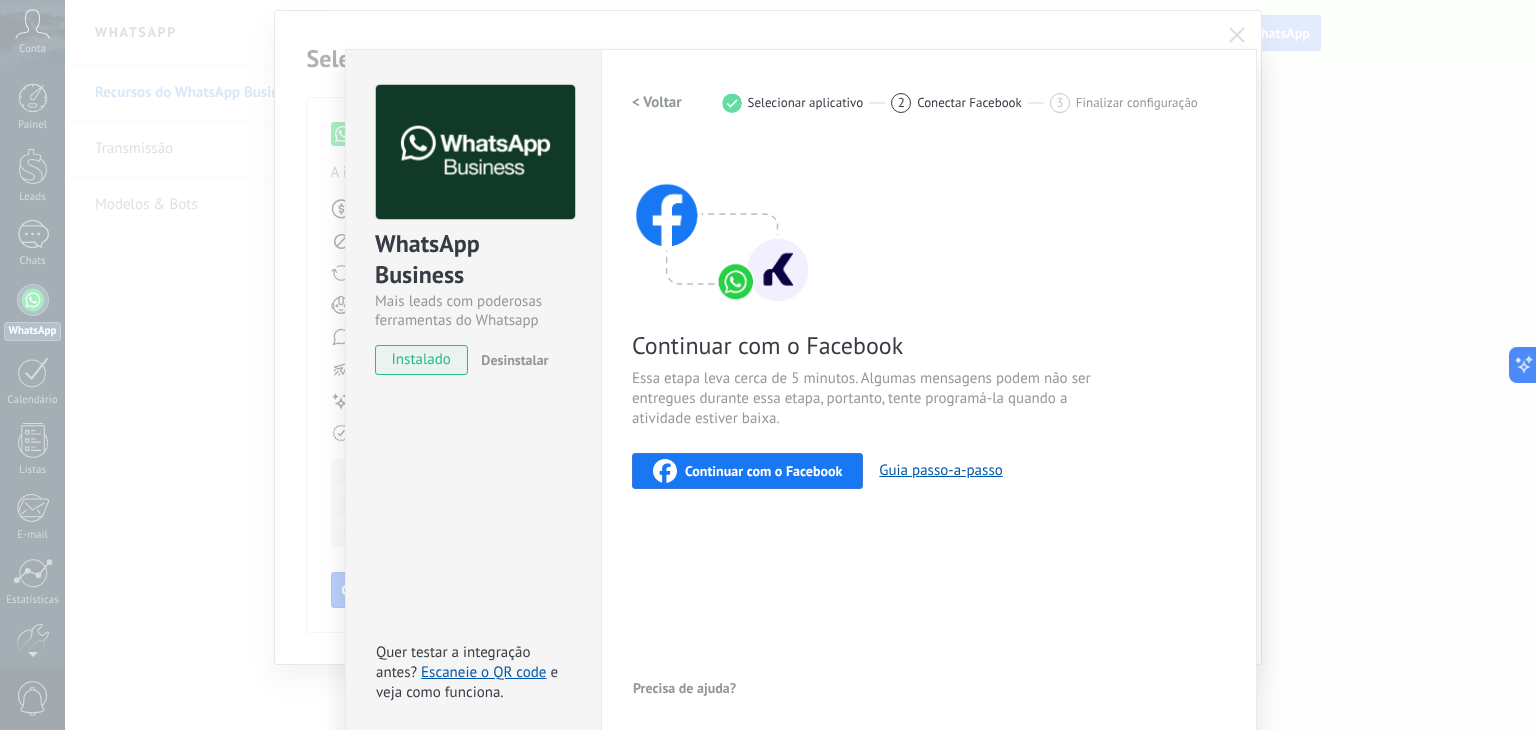 scroll, scrollTop: 28, scrollLeft: 0, axis: vertical 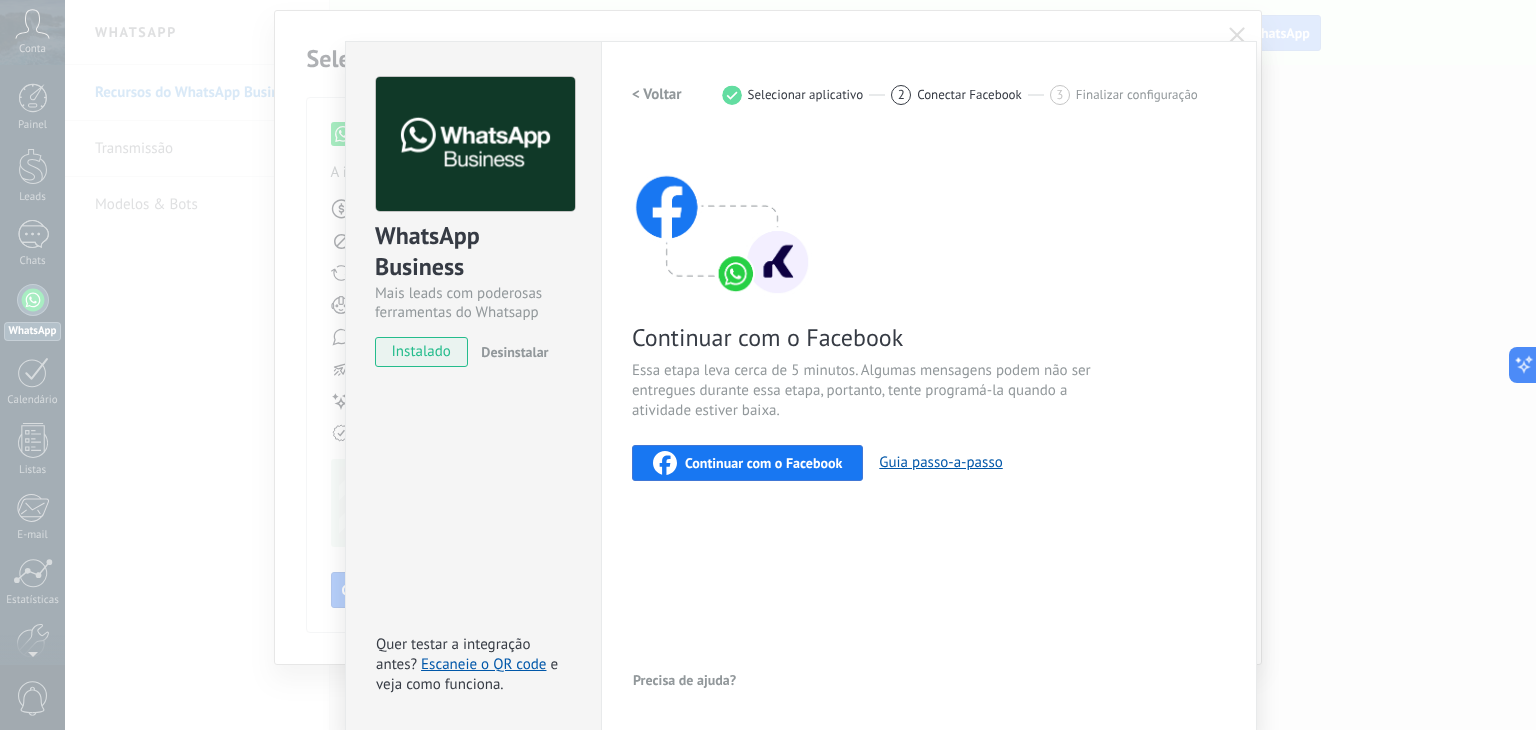 click on "Continuar com o Facebook" at bounding box center [763, 463] 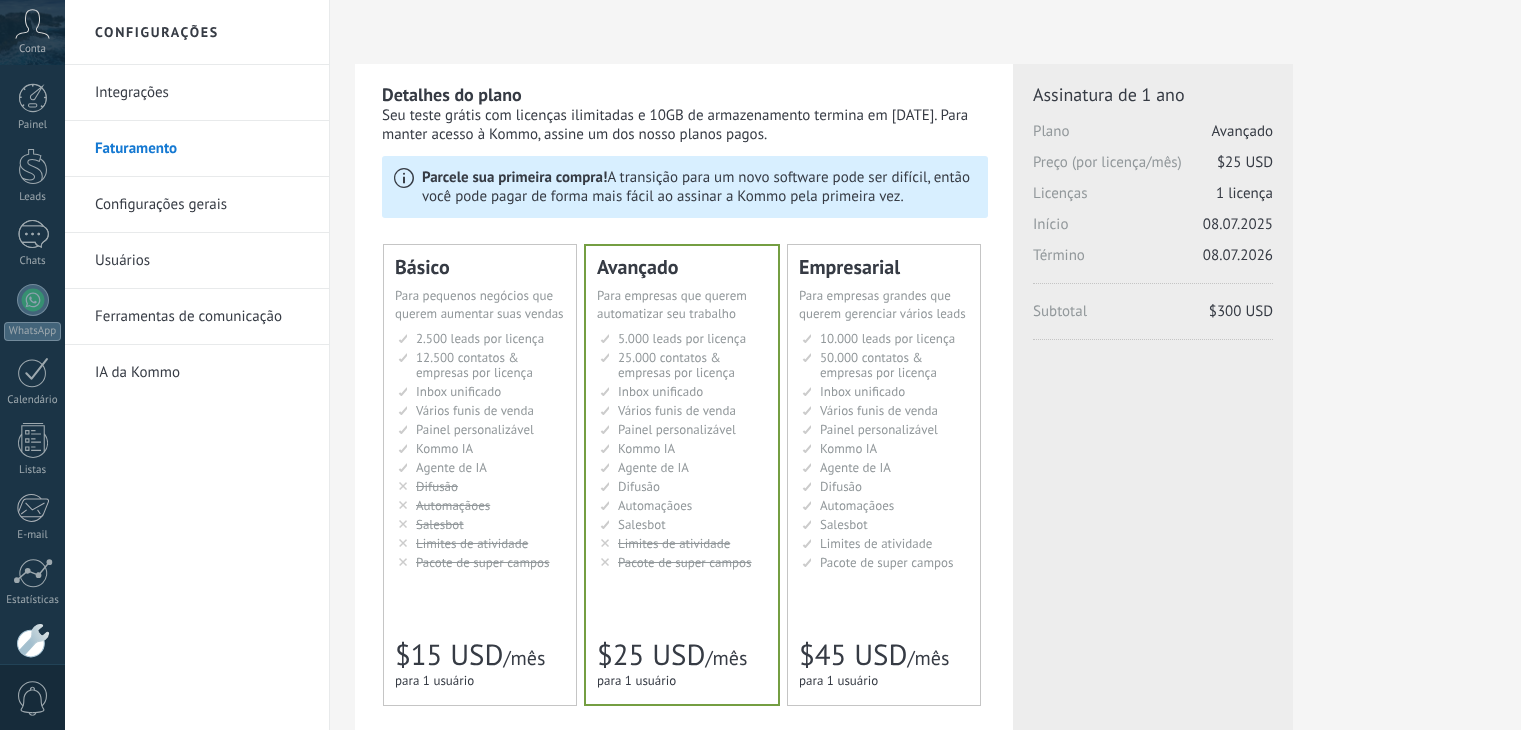 scroll, scrollTop: 0, scrollLeft: 0, axis: both 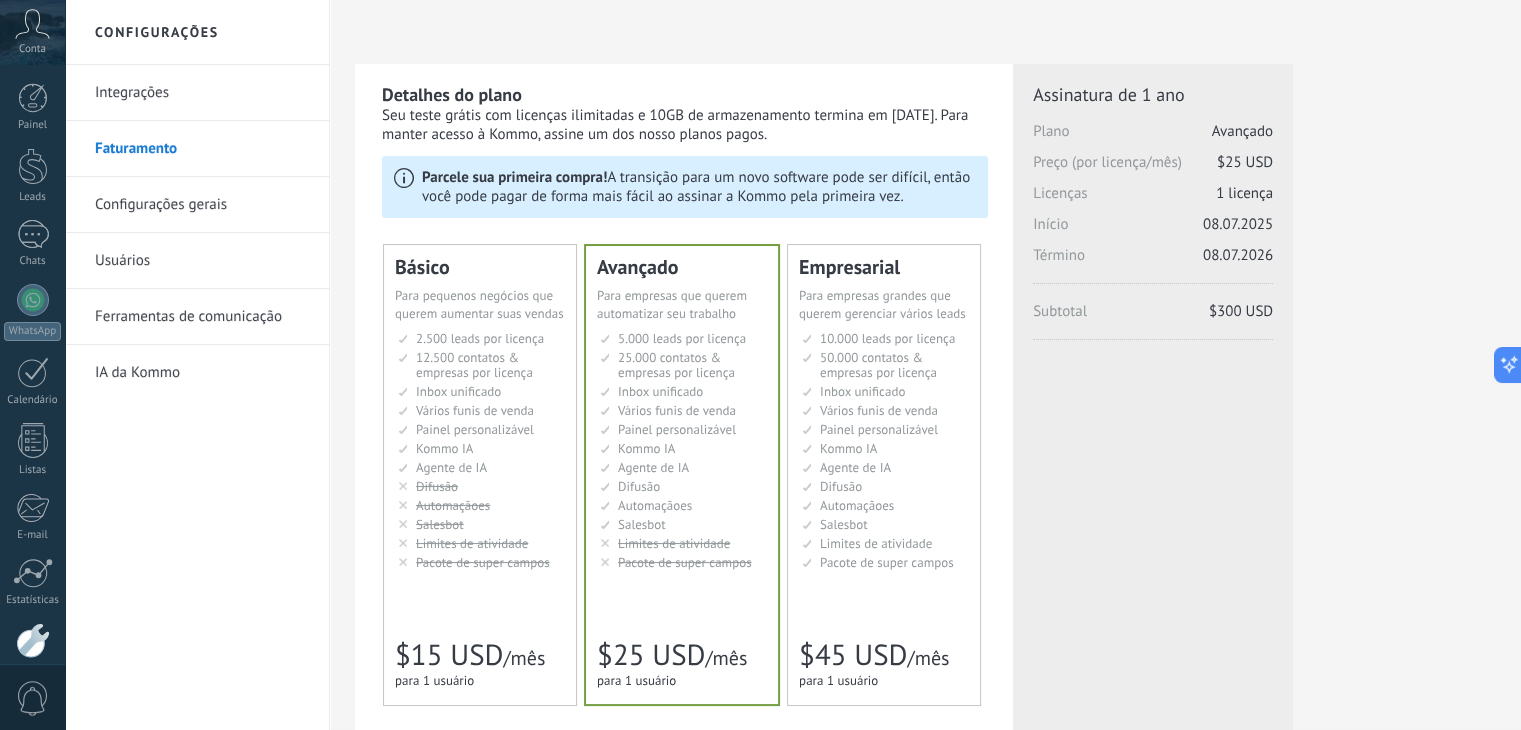 click on "12.500 contatos & empresas por licença" at bounding box center (480, 338) 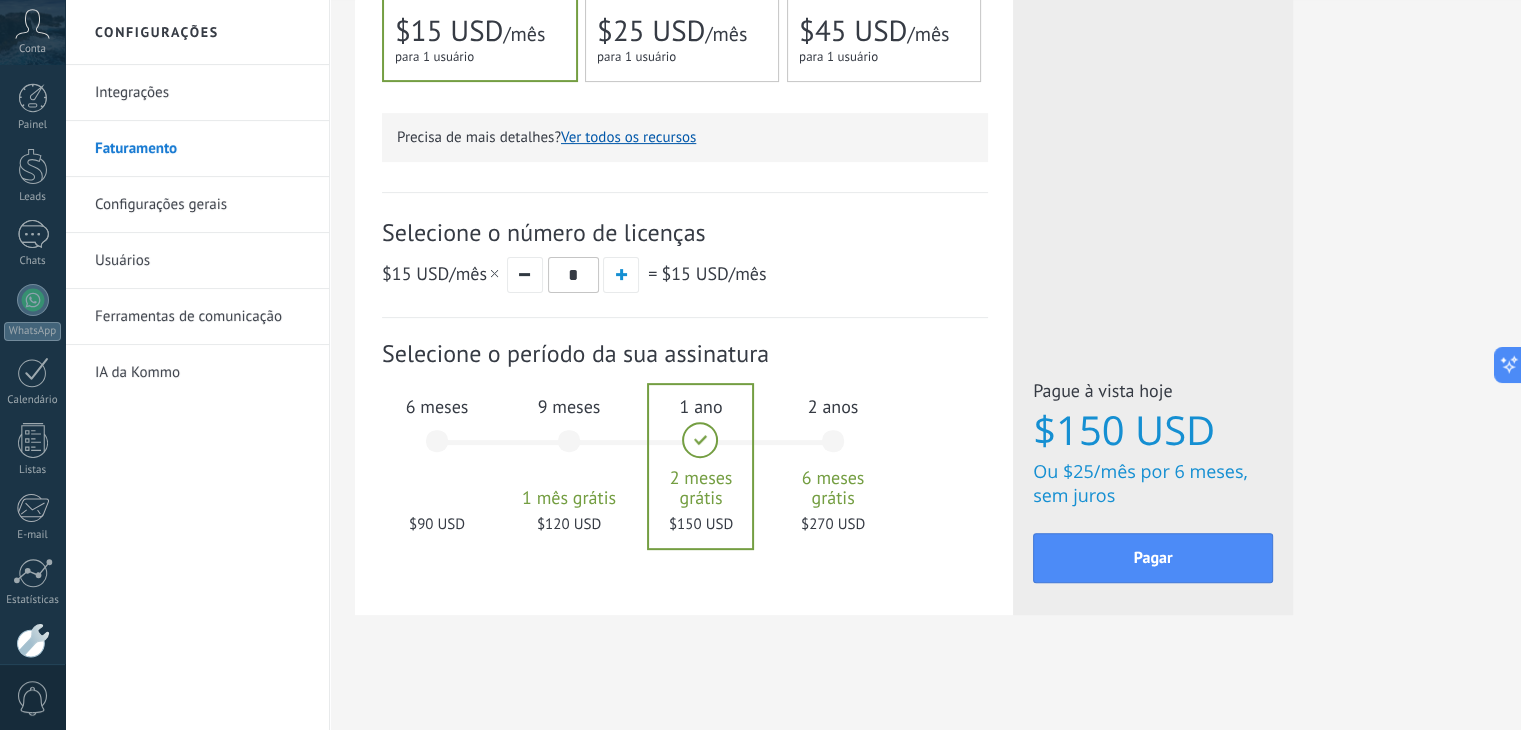 scroll, scrollTop: 627, scrollLeft: 0, axis: vertical 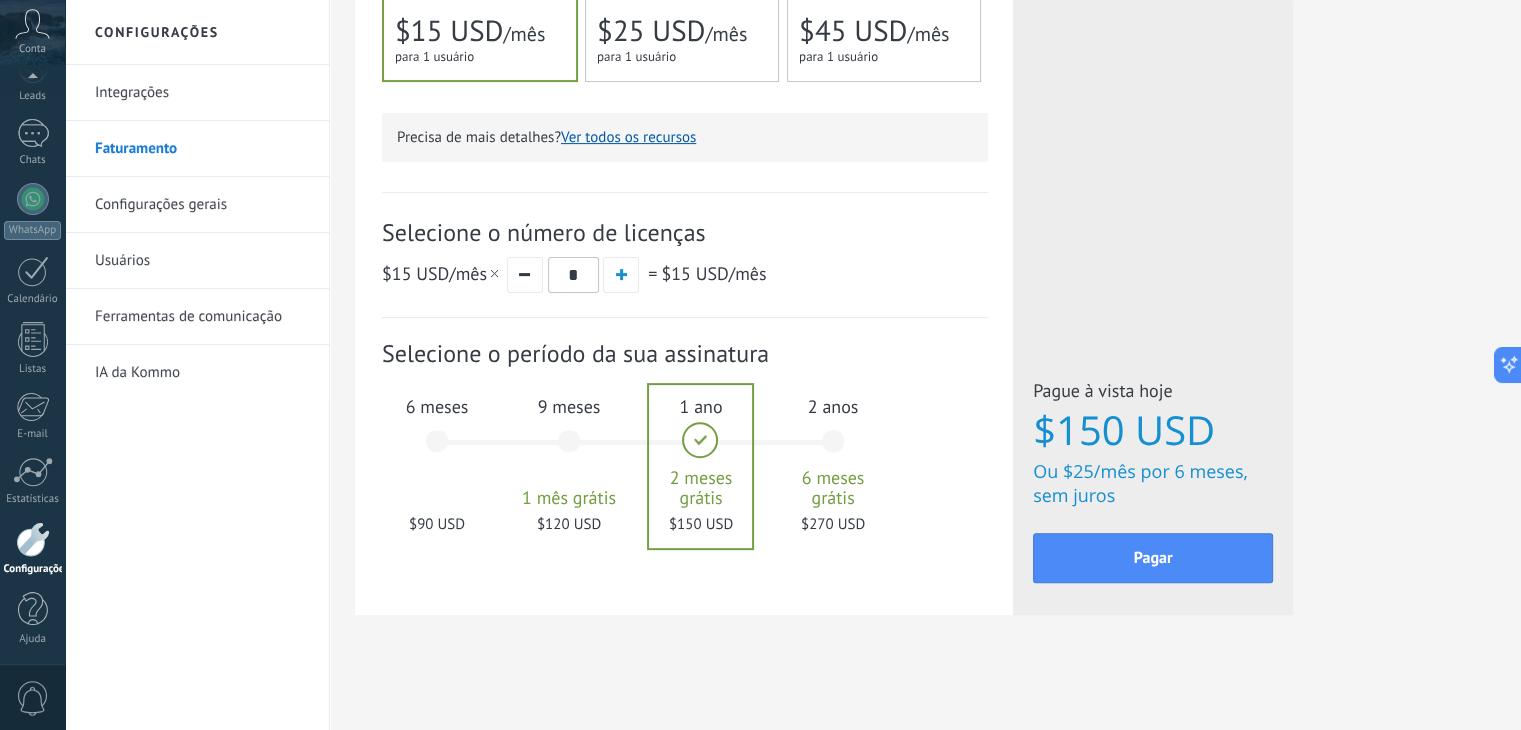 click on "Integrações" at bounding box center [202, 93] 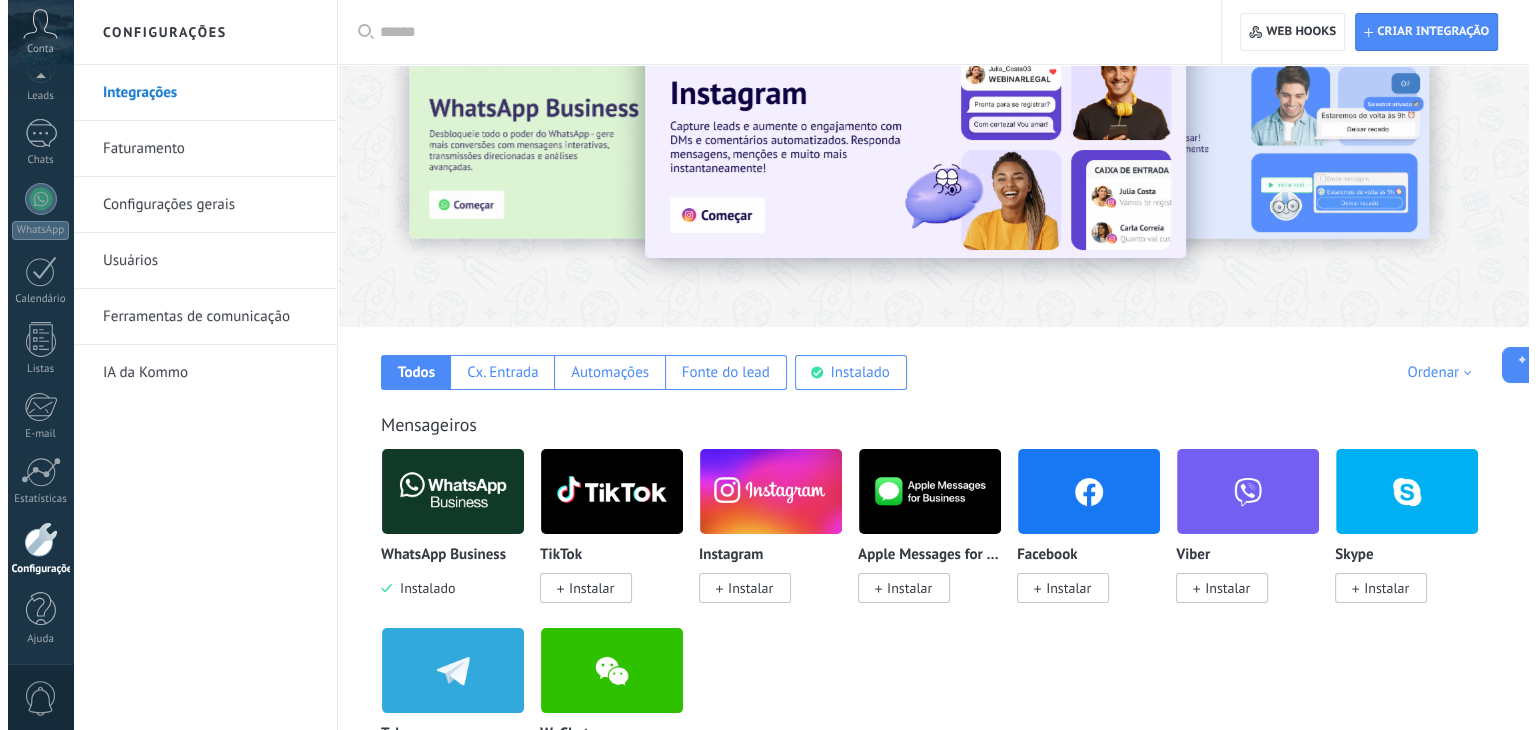 scroll, scrollTop: 100, scrollLeft: 0, axis: vertical 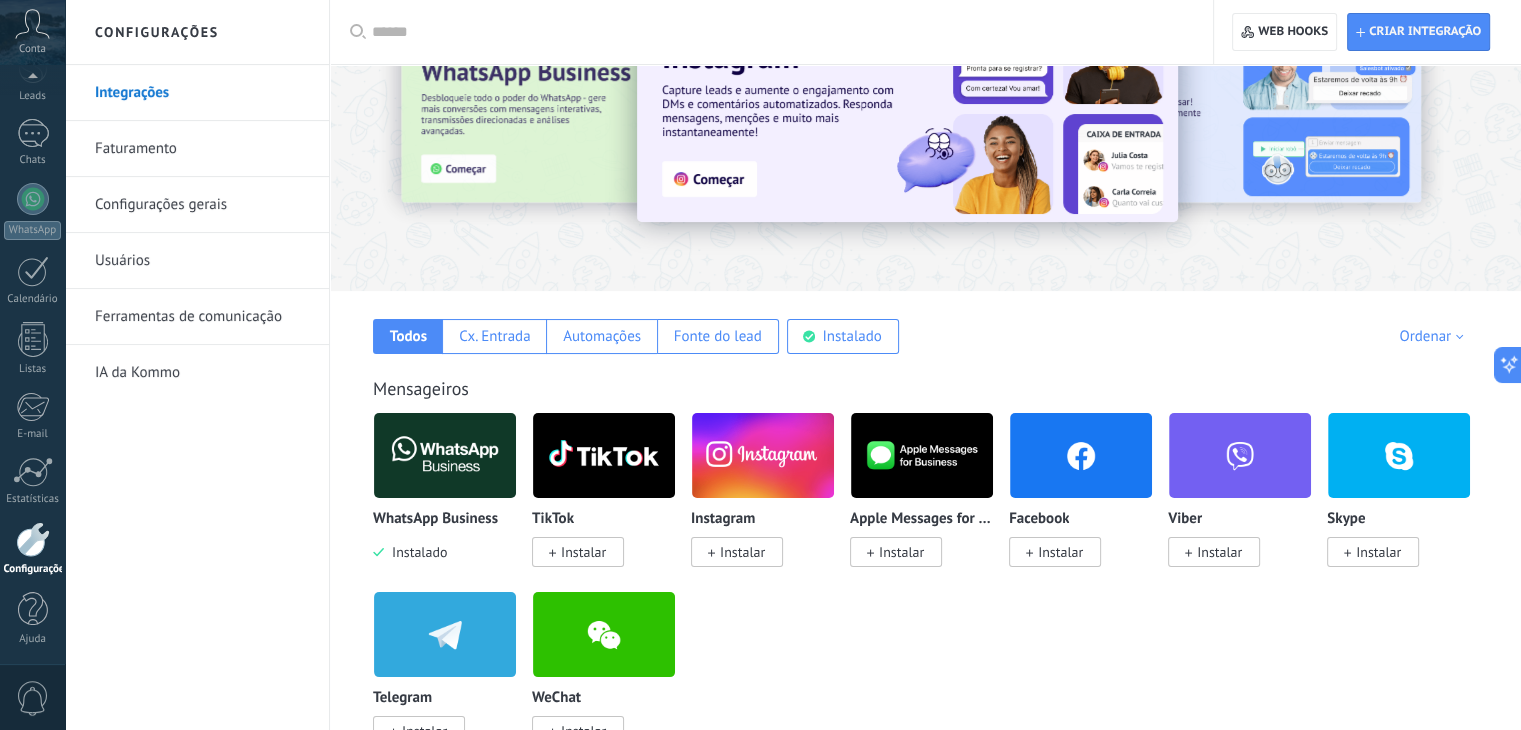 click at bounding box center [445, 455] 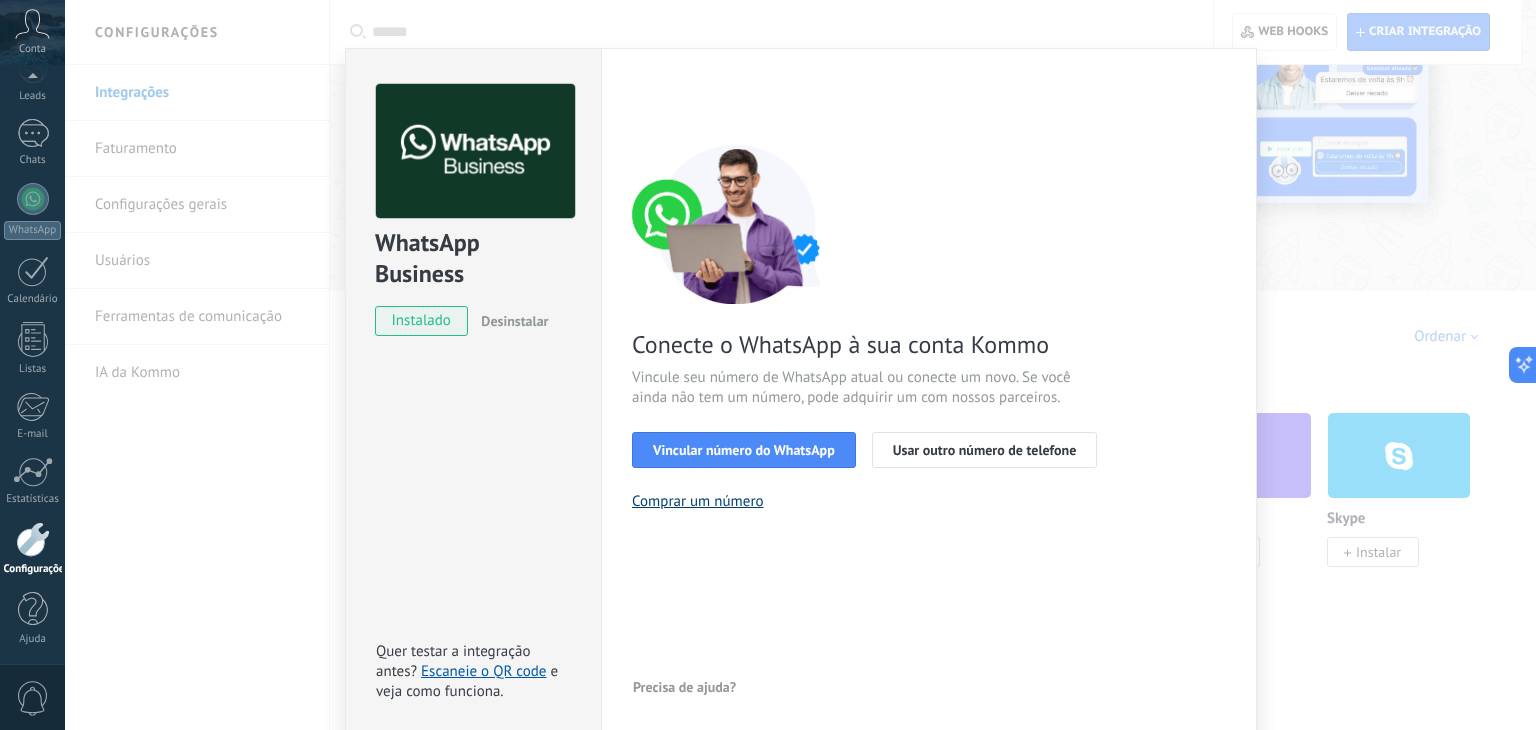 scroll, scrollTop: 28, scrollLeft: 0, axis: vertical 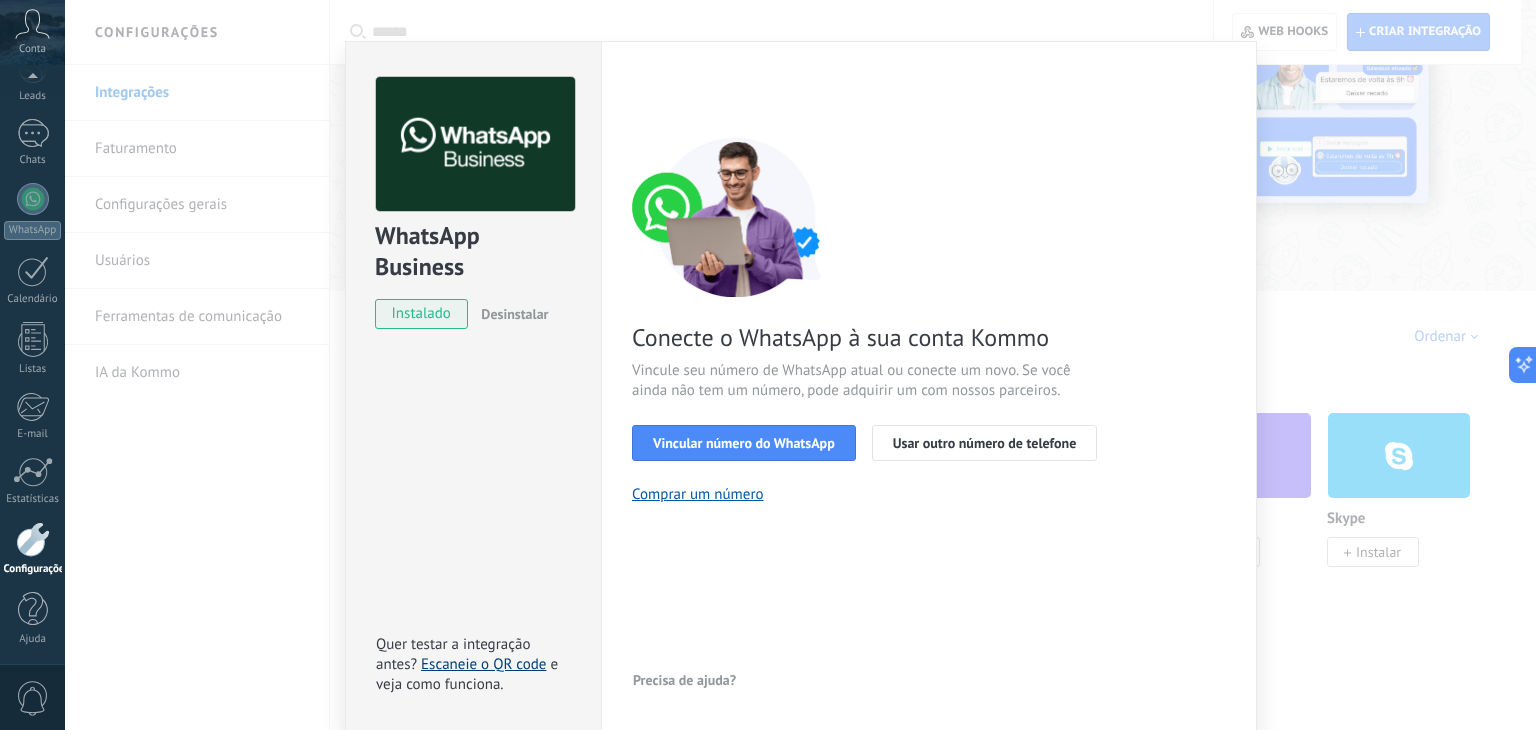 click on "Escaneie o QR code" at bounding box center [483, 664] 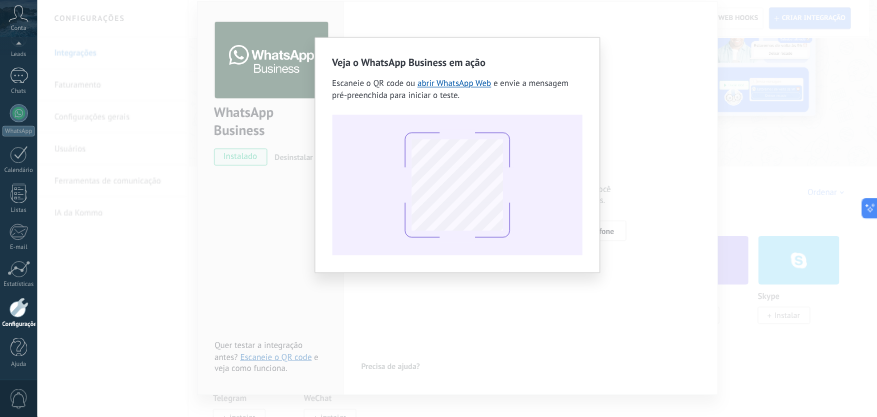 scroll, scrollTop: 100, scrollLeft: 0, axis: vertical 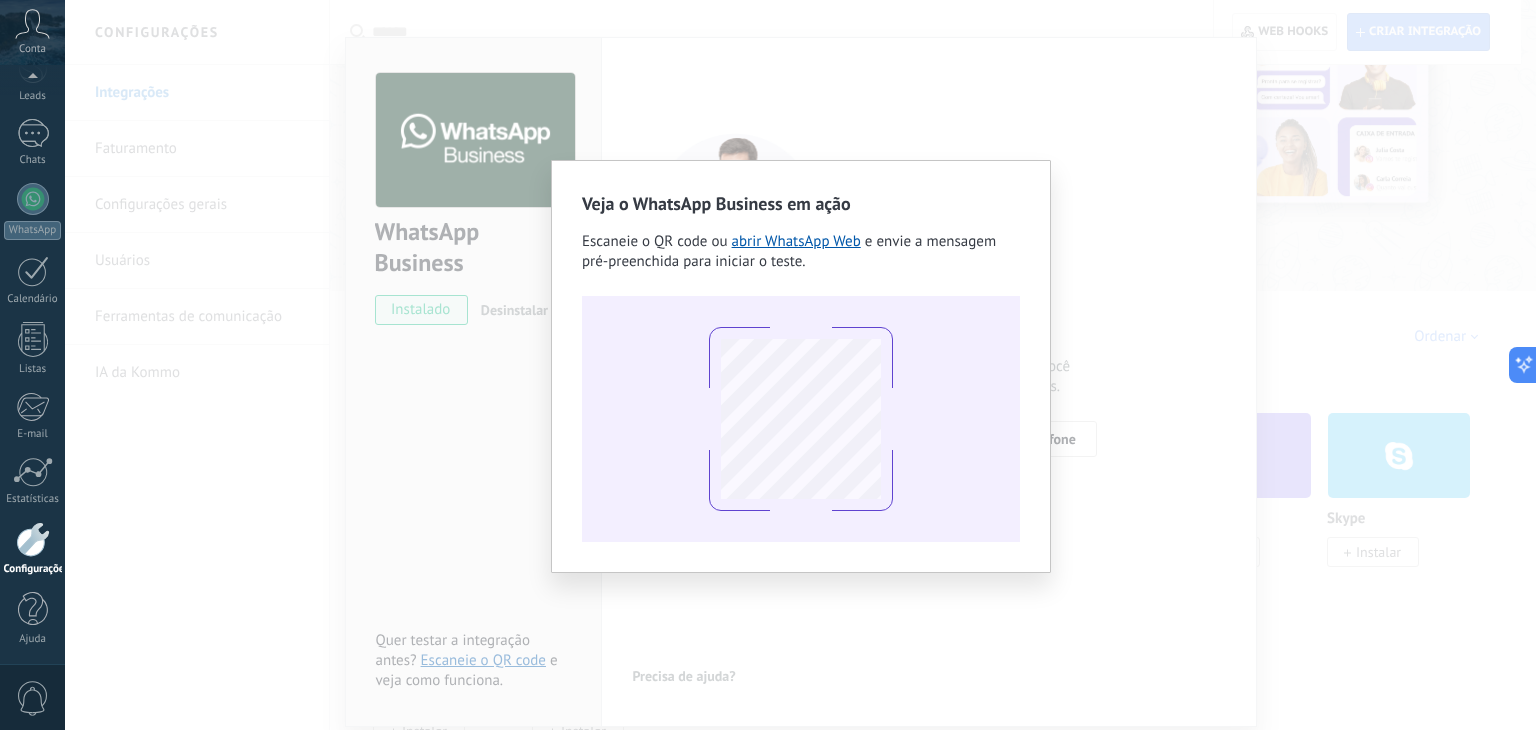 click on "Veja o WhatsApp Business em ação Escaneie o QR code ou   abrir WhatsApp Web   e envie a mensagem pré-preenchida para iniciar o teste." at bounding box center [800, 365] 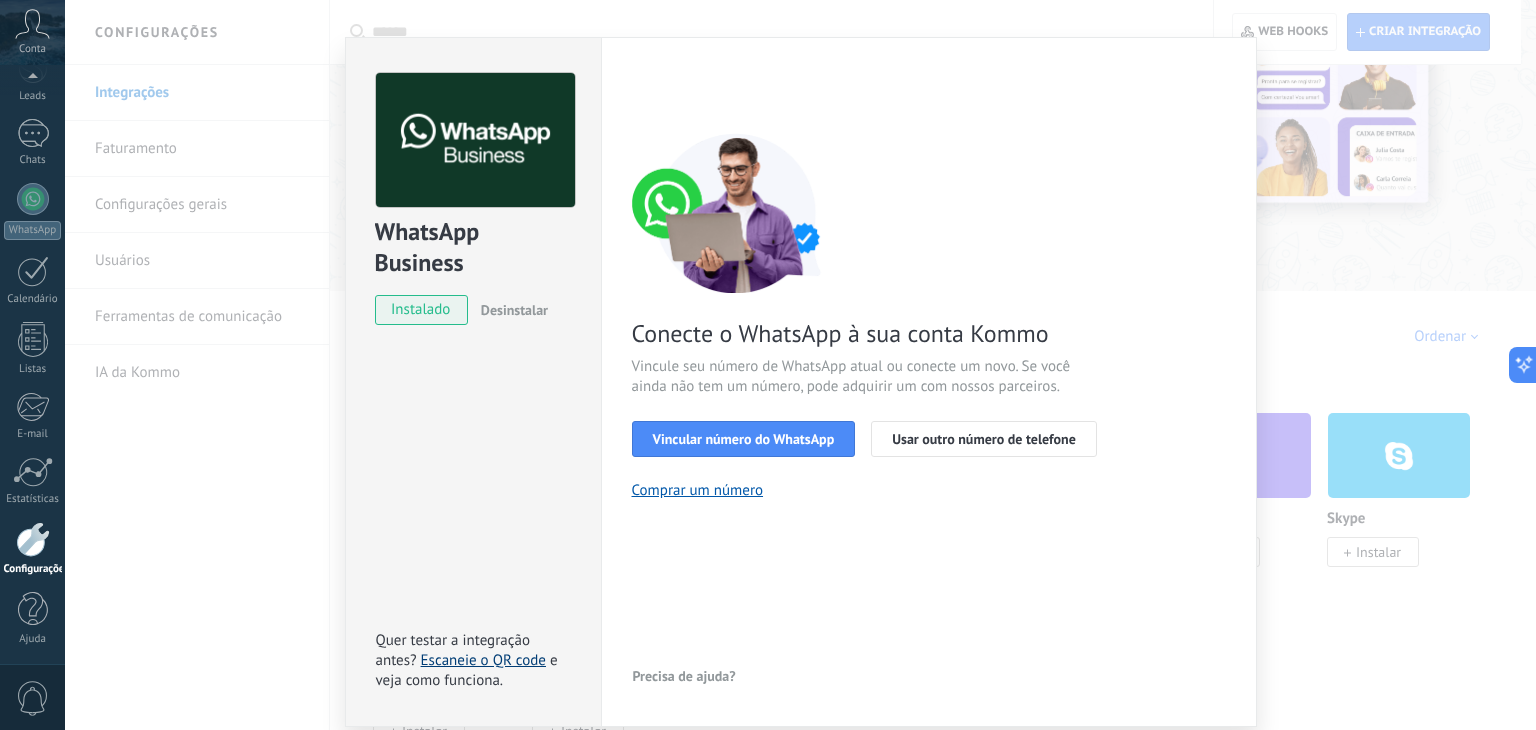 click on "Escaneie o QR code" at bounding box center [483, 660] 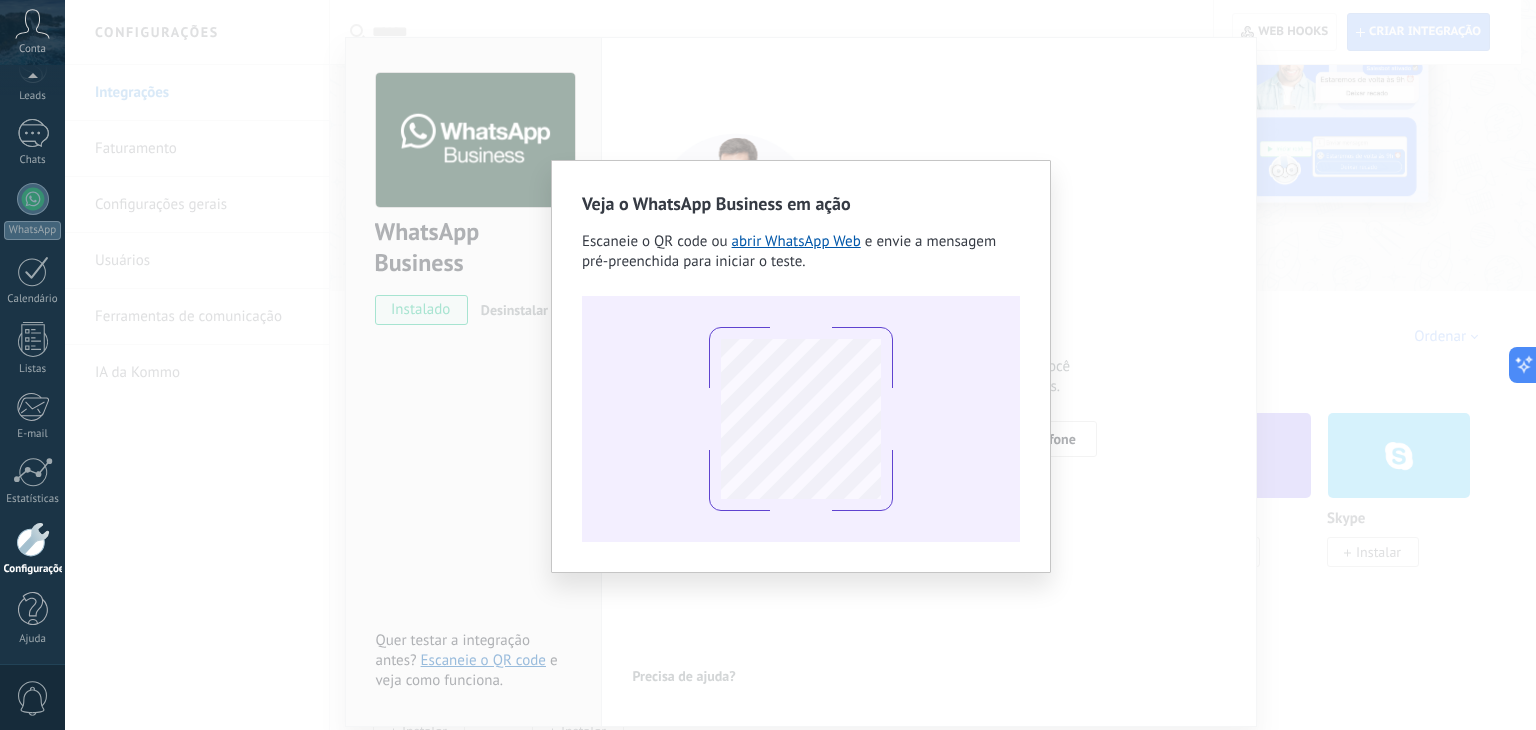 click on "Veja o WhatsApp Business em ação Escaneie o QR code ou   abrir WhatsApp Web   e envie a mensagem pré-preenchida para iniciar o teste." at bounding box center [800, 365] 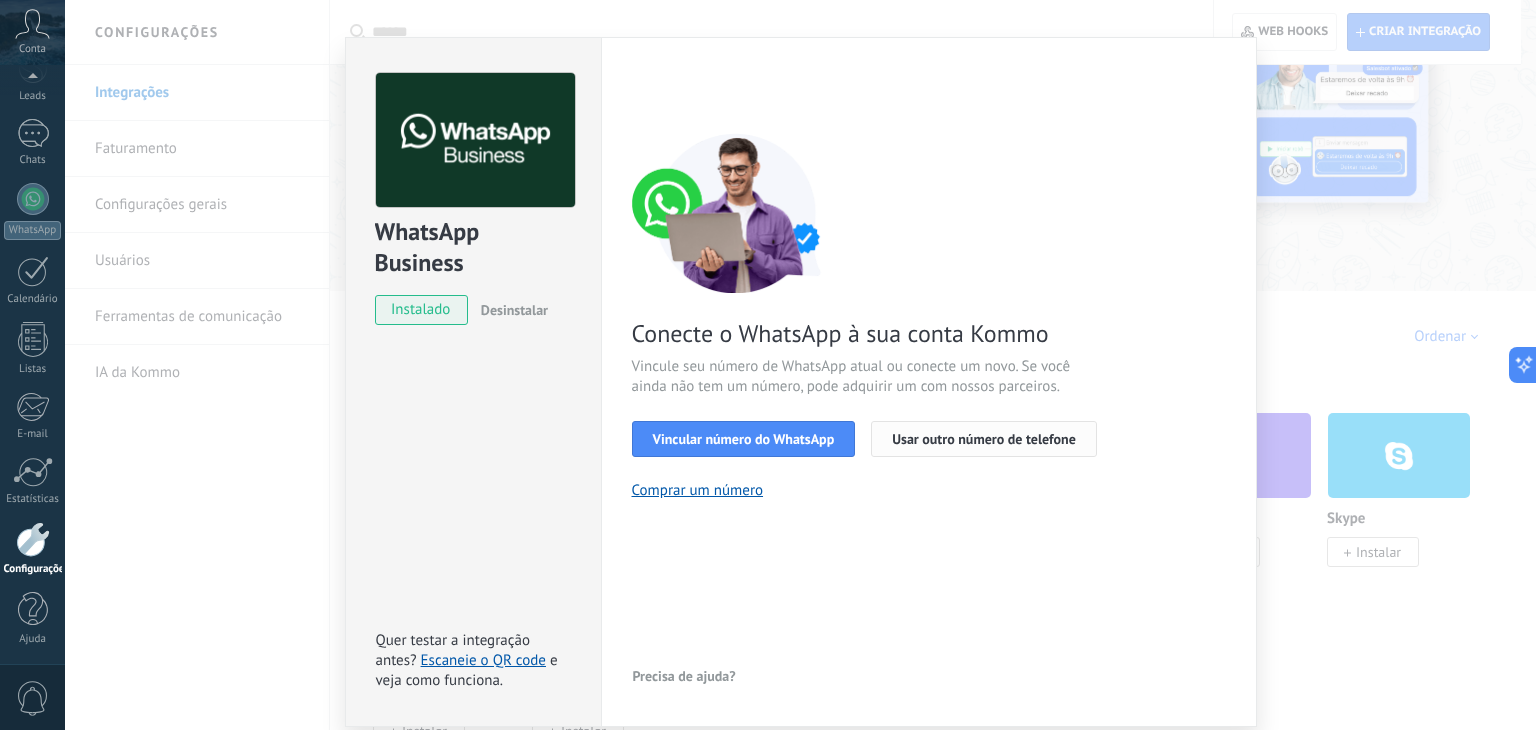click on "Usar outro número de telefone" at bounding box center [984, 439] 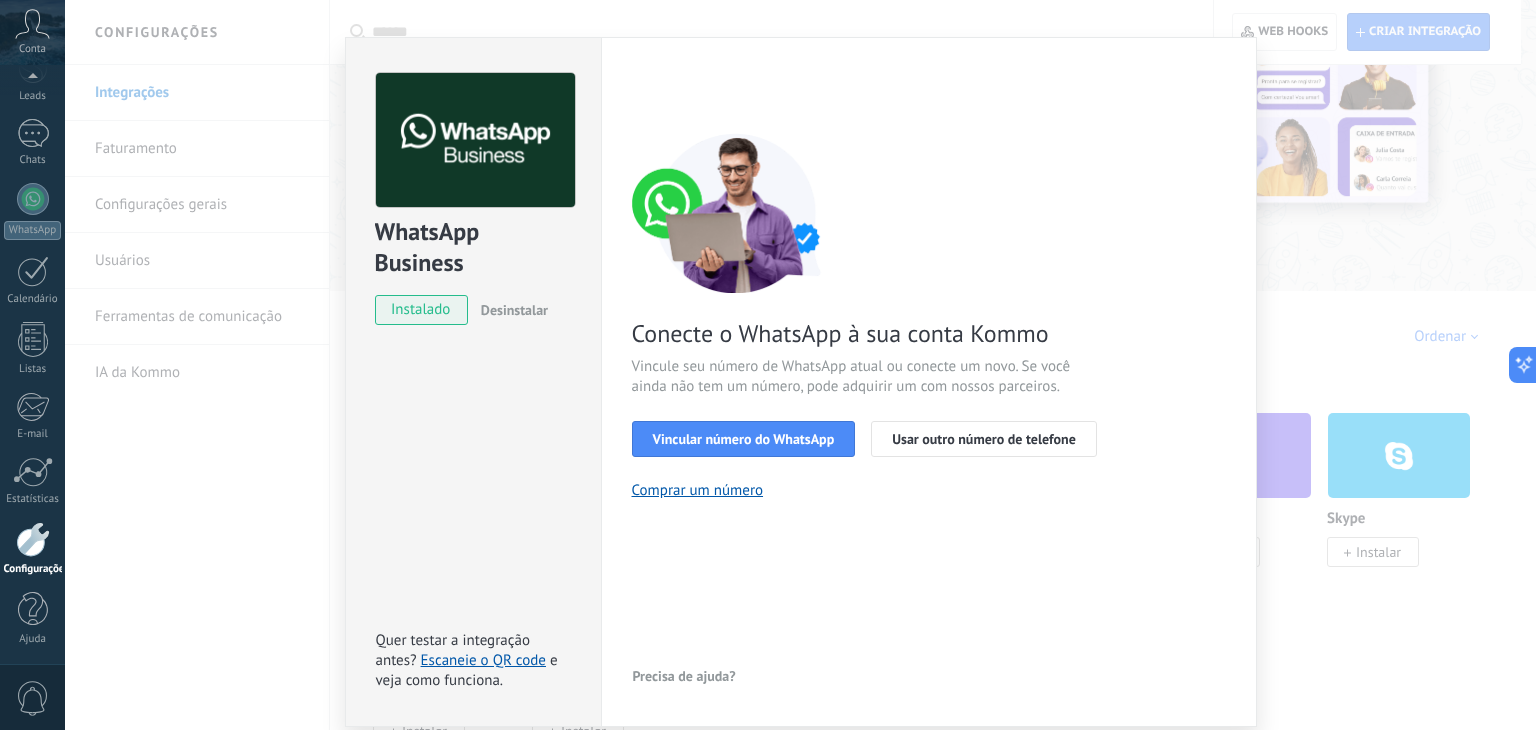 click on "WhatsApp Business instalado Desinstalar Quer testar a integração antes?  Escaneie o QR code  e veja como funciona." at bounding box center [473, 382] 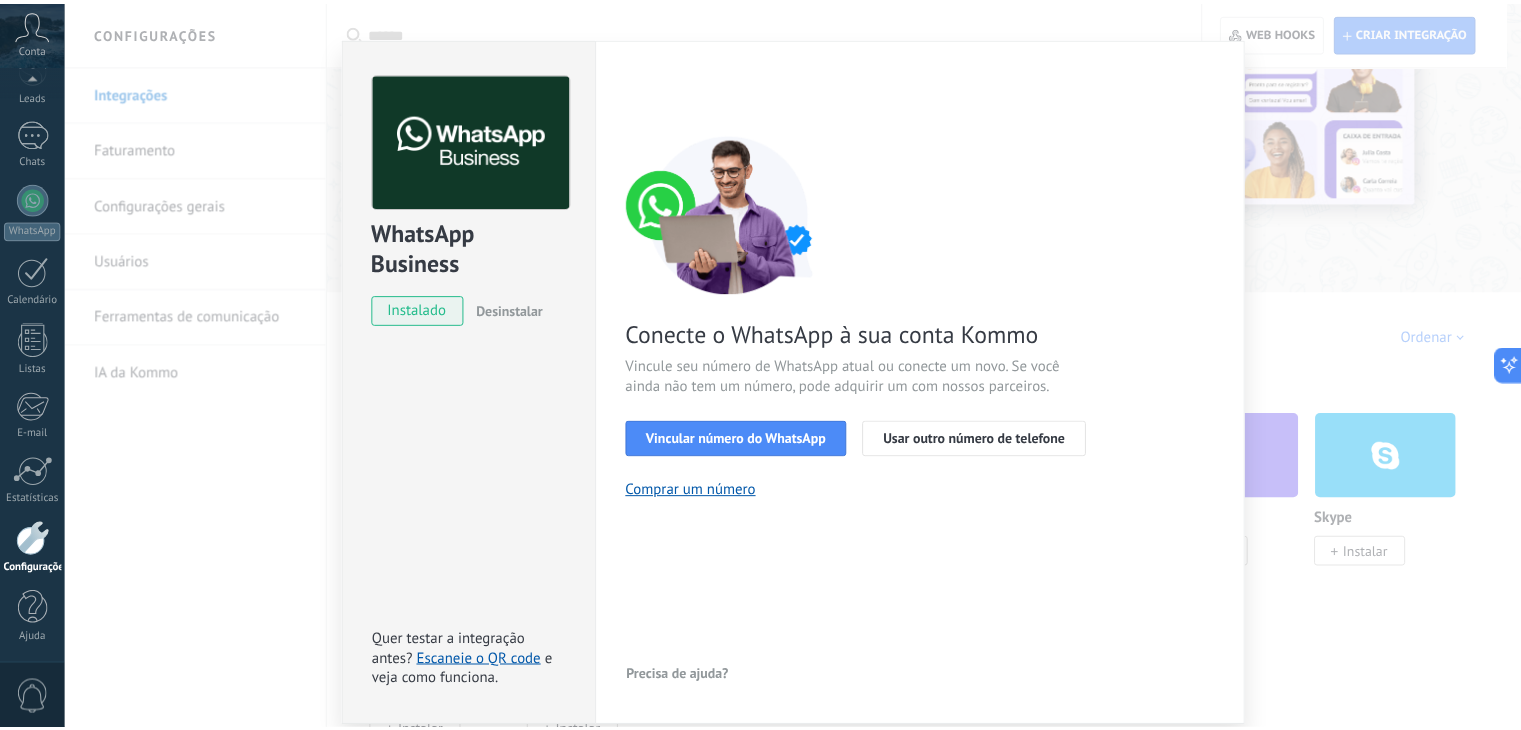 scroll, scrollTop: 0, scrollLeft: 0, axis: both 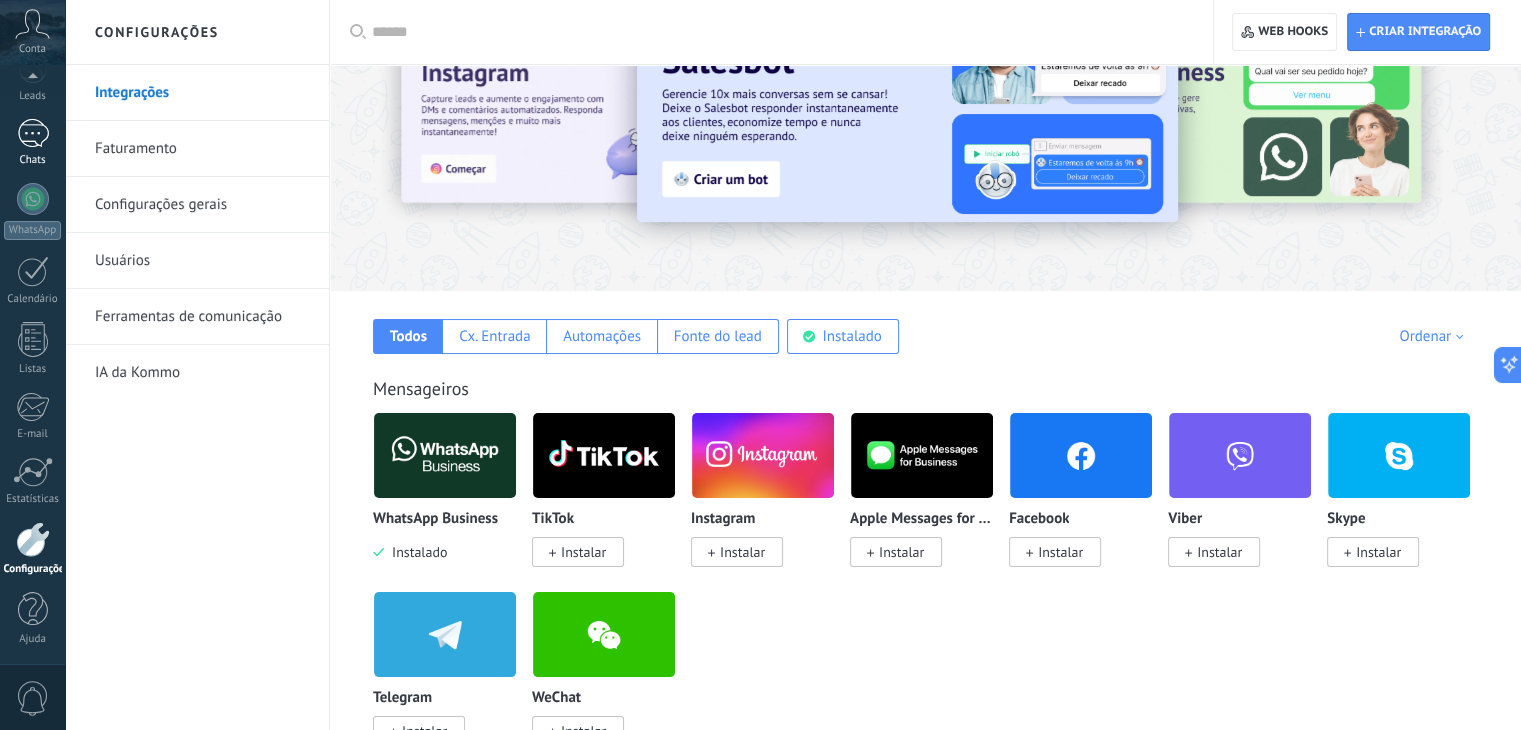 click at bounding box center (33, 133) 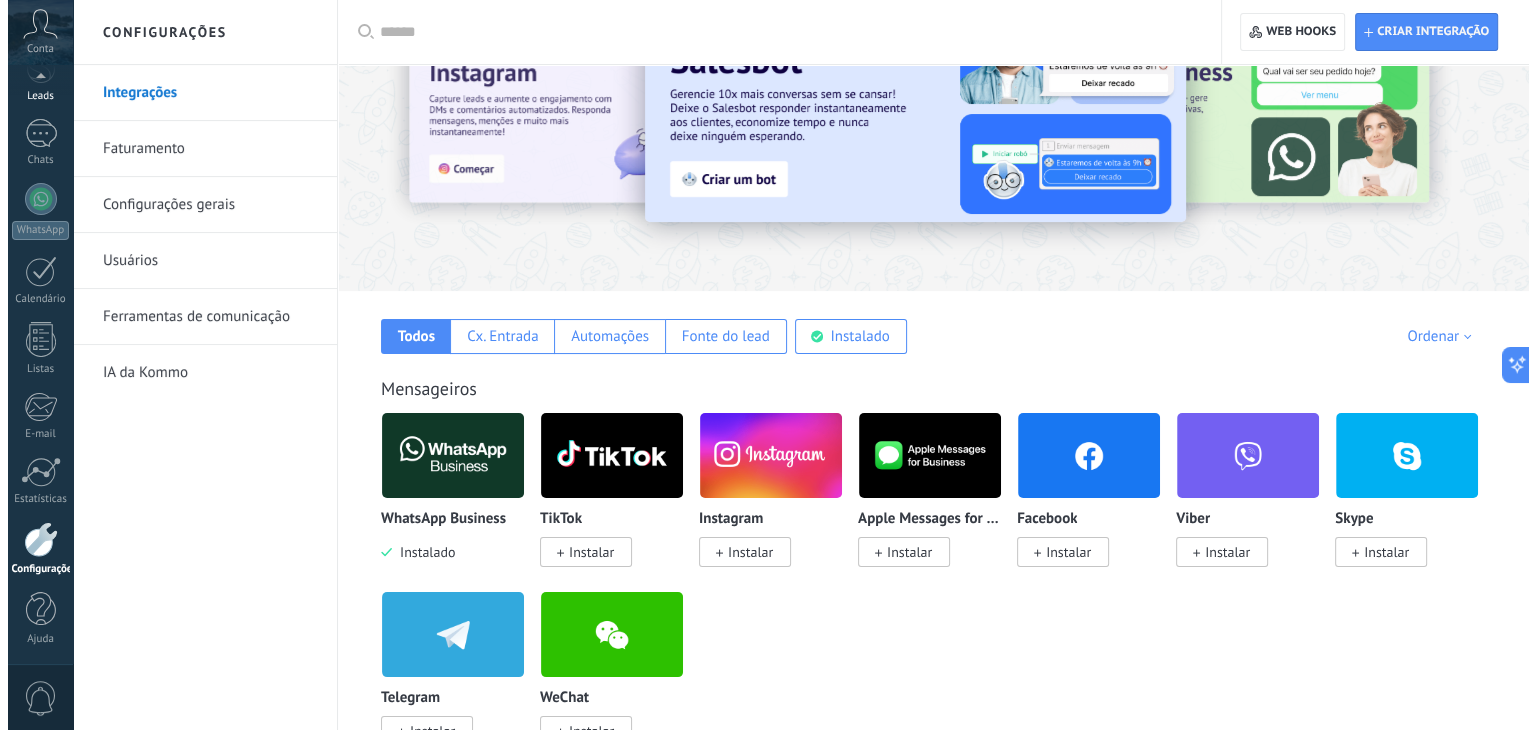 scroll, scrollTop: 0, scrollLeft: 0, axis: both 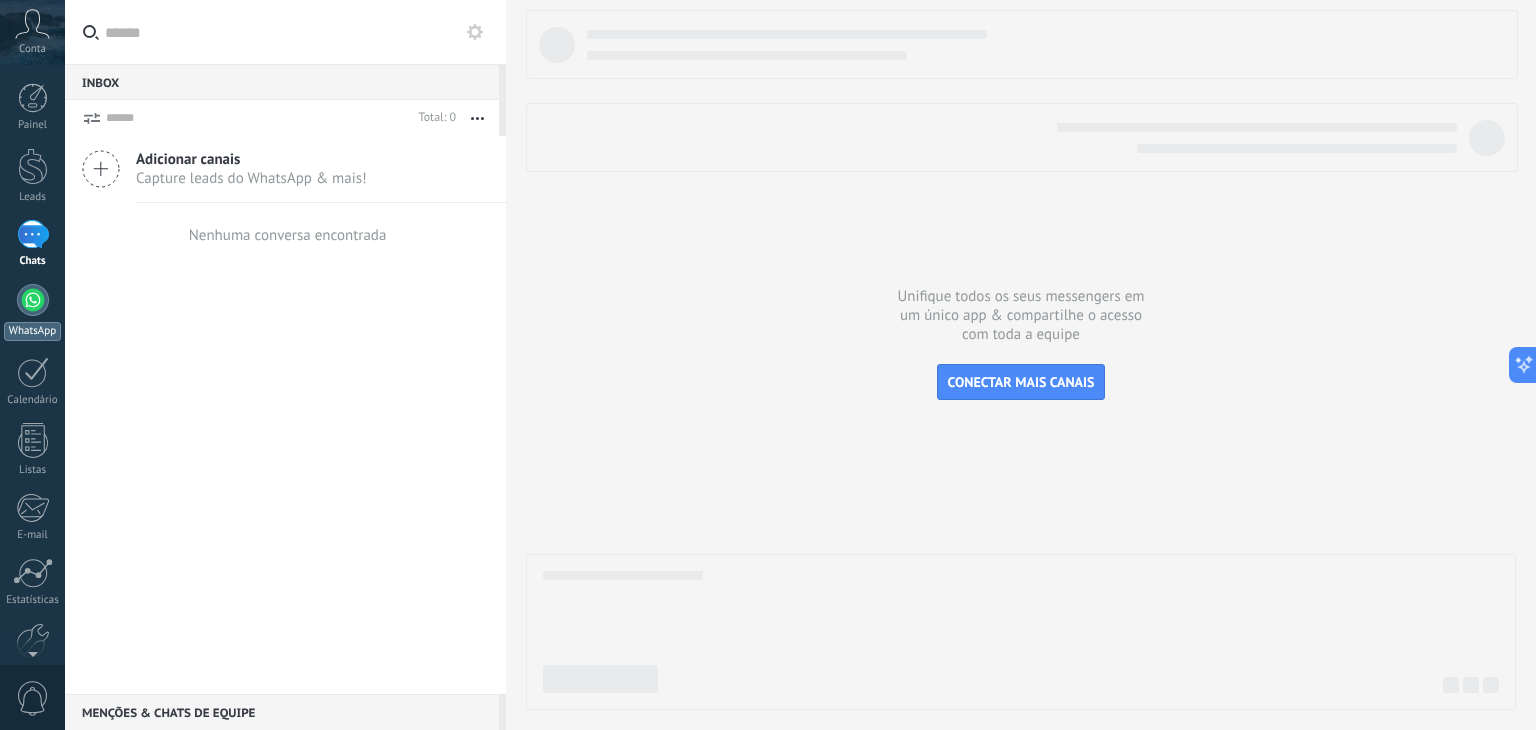 click on "WhatsApp" at bounding box center [32, 312] 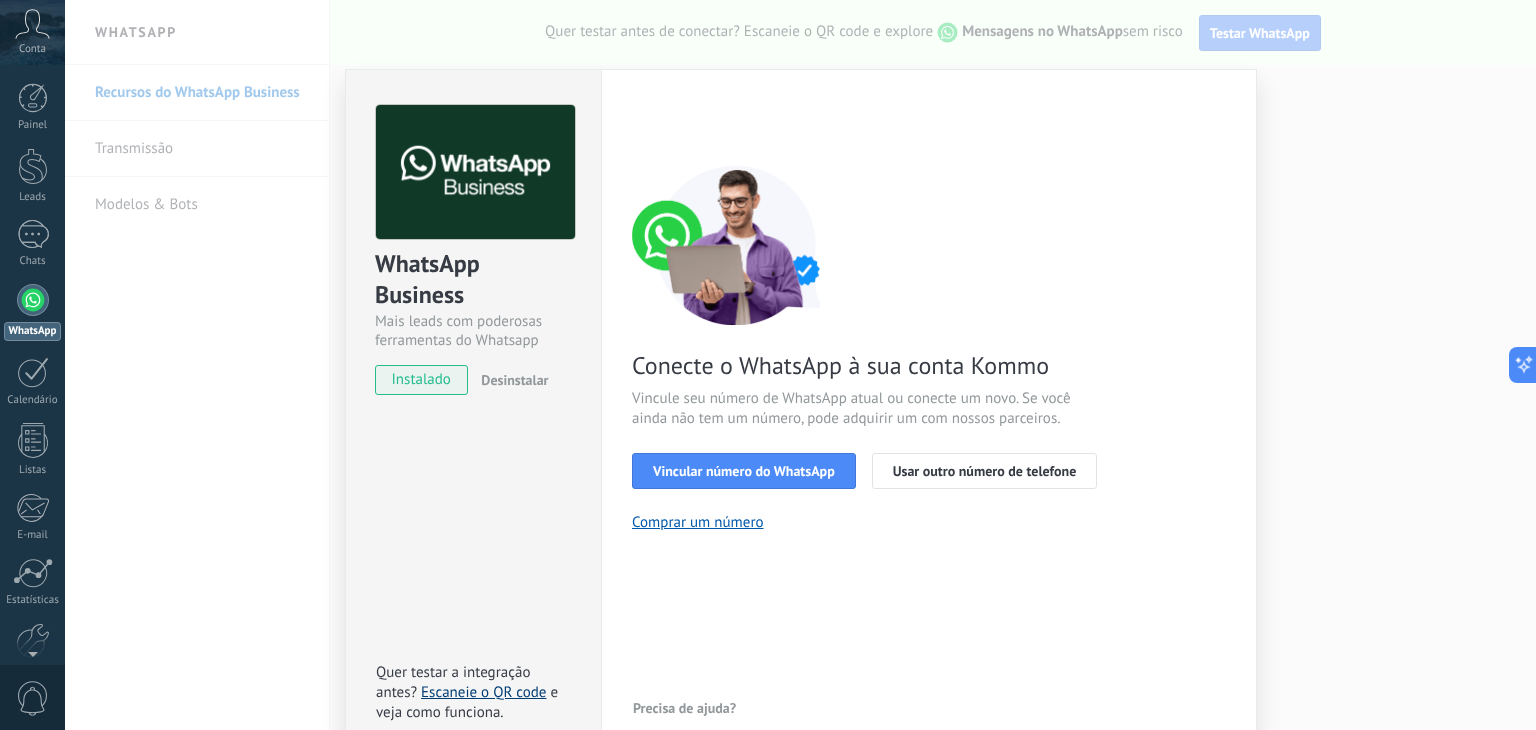 click on "Escaneie o QR code" at bounding box center (483, 692) 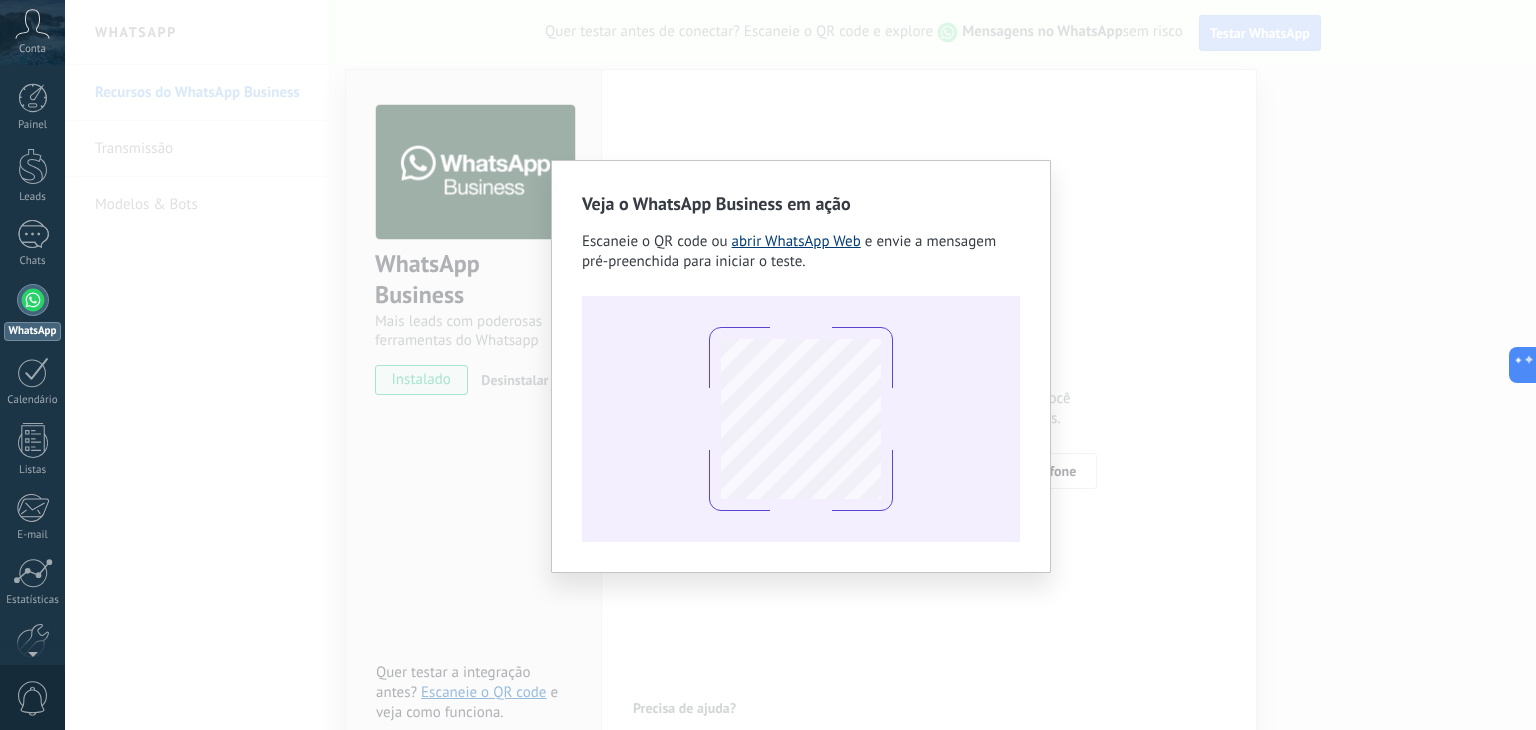 click on "abrir WhatsApp Web" at bounding box center [796, 241] 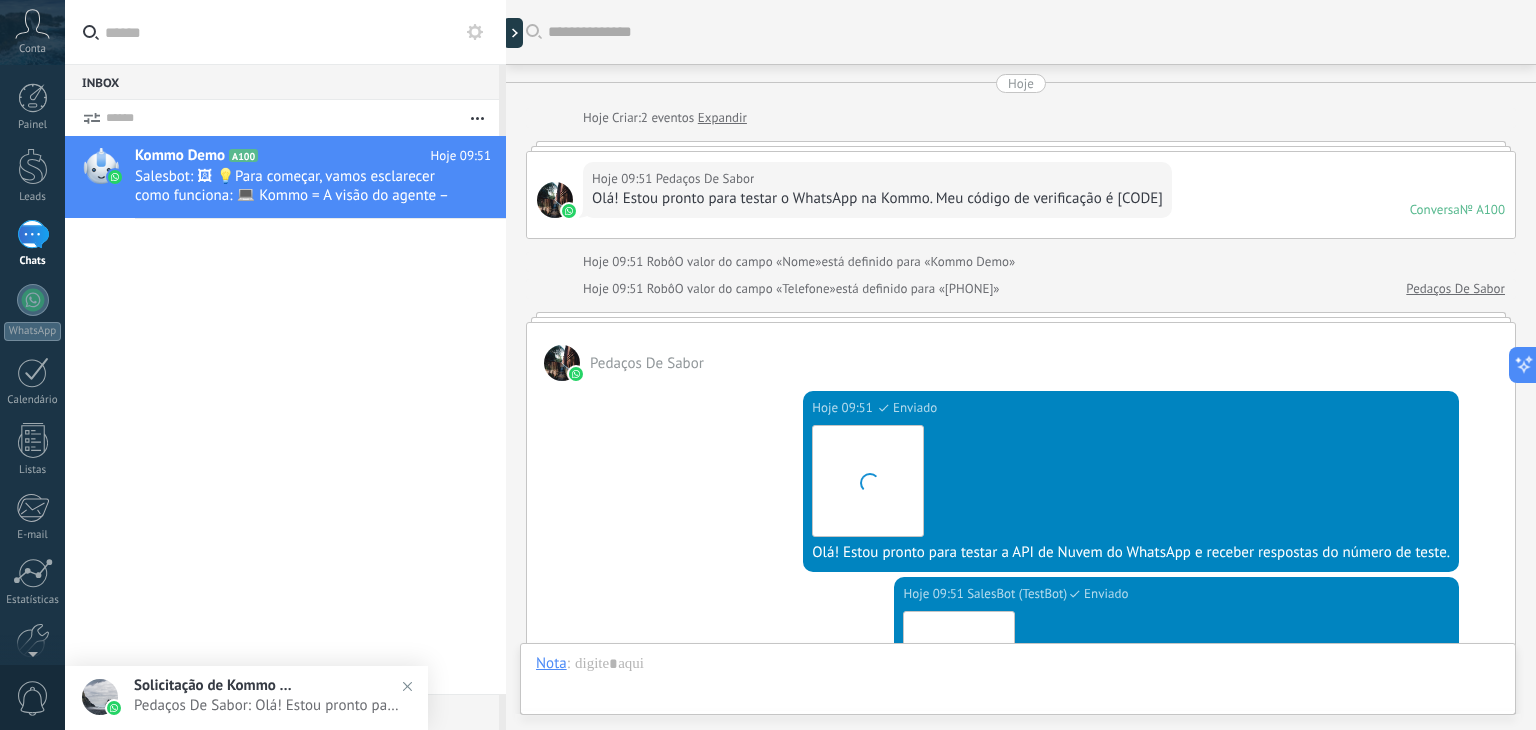 scroll, scrollTop: 532, scrollLeft: 0, axis: vertical 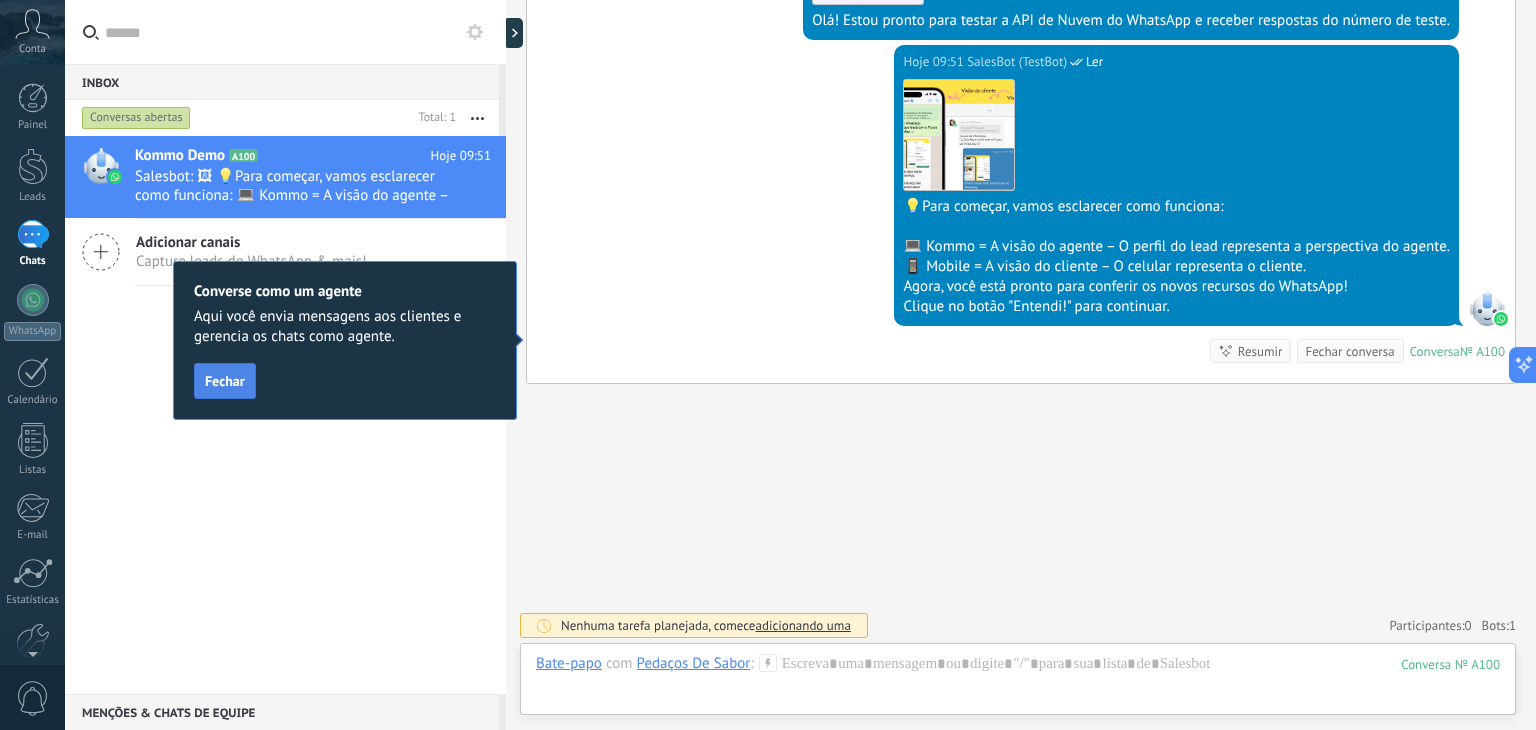click on "Fechar" at bounding box center (225, 381) 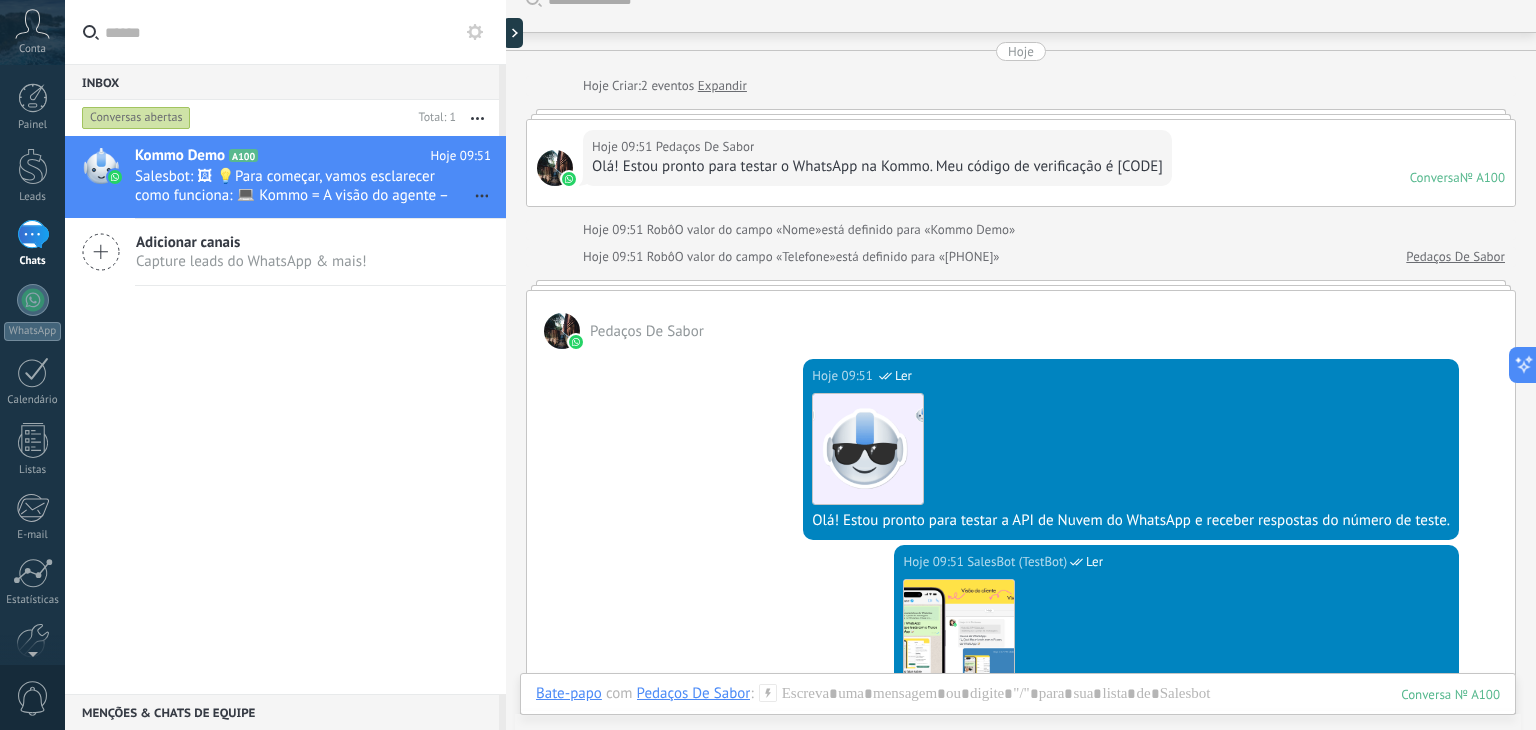 scroll, scrollTop: 0, scrollLeft: 0, axis: both 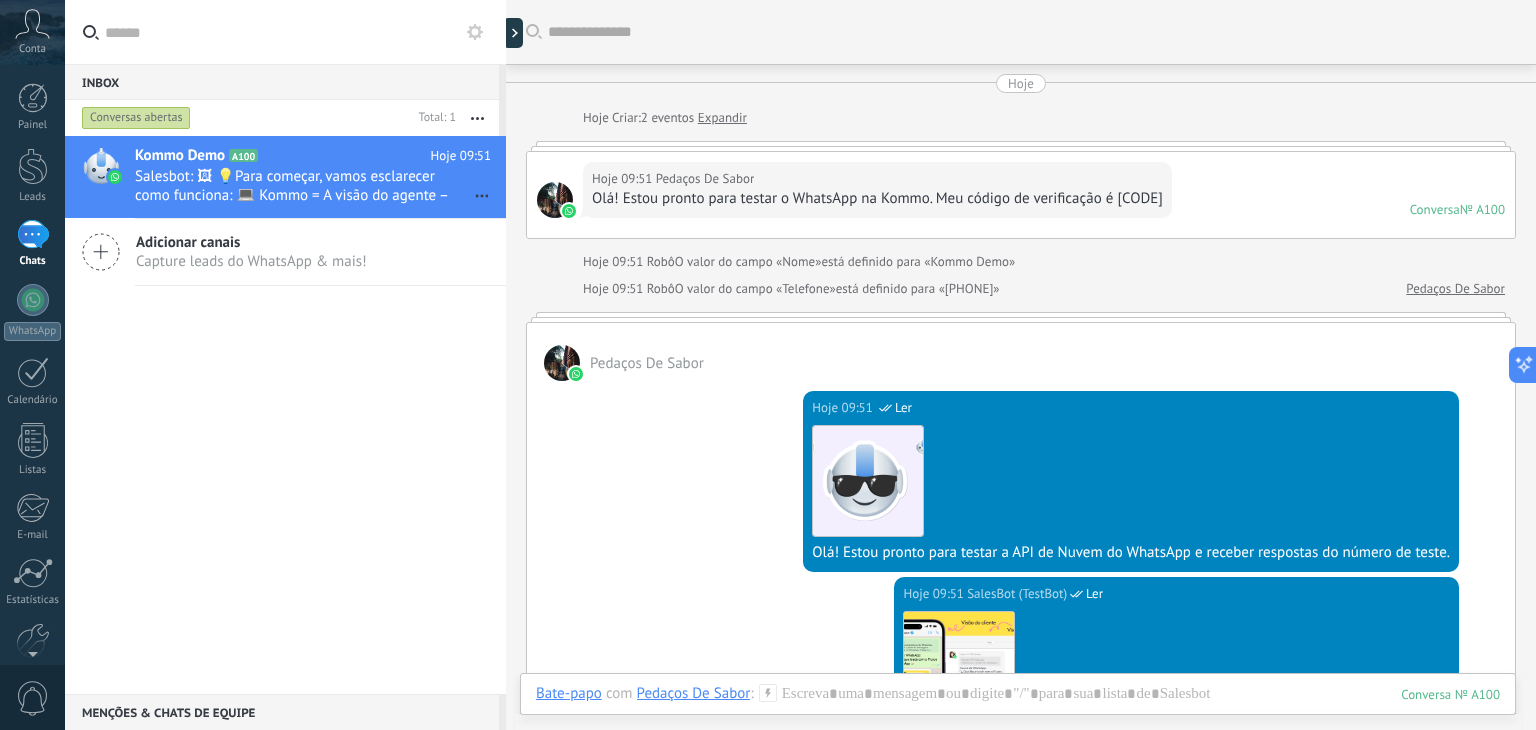 click at bounding box center [555, 200] 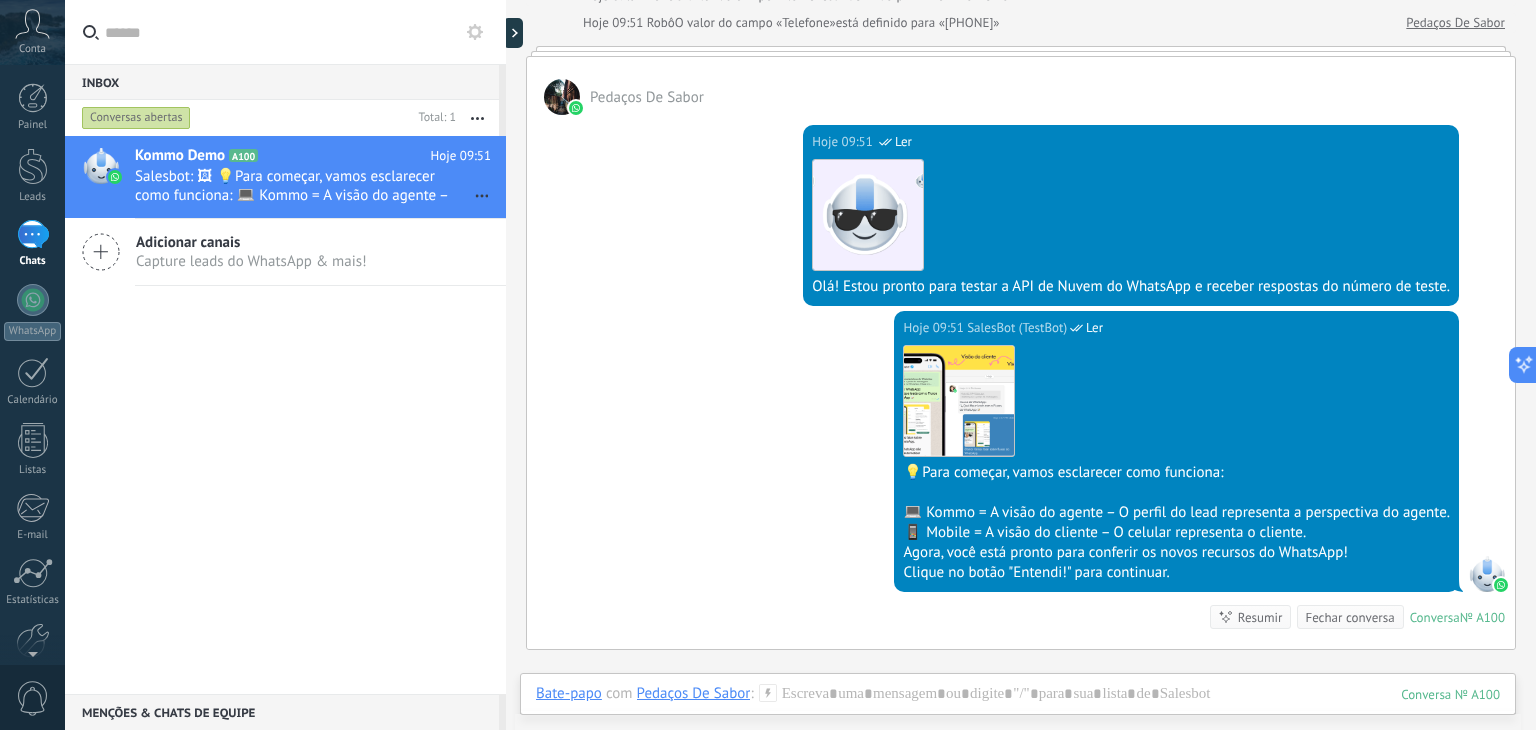 scroll, scrollTop: 500, scrollLeft: 0, axis: vertical 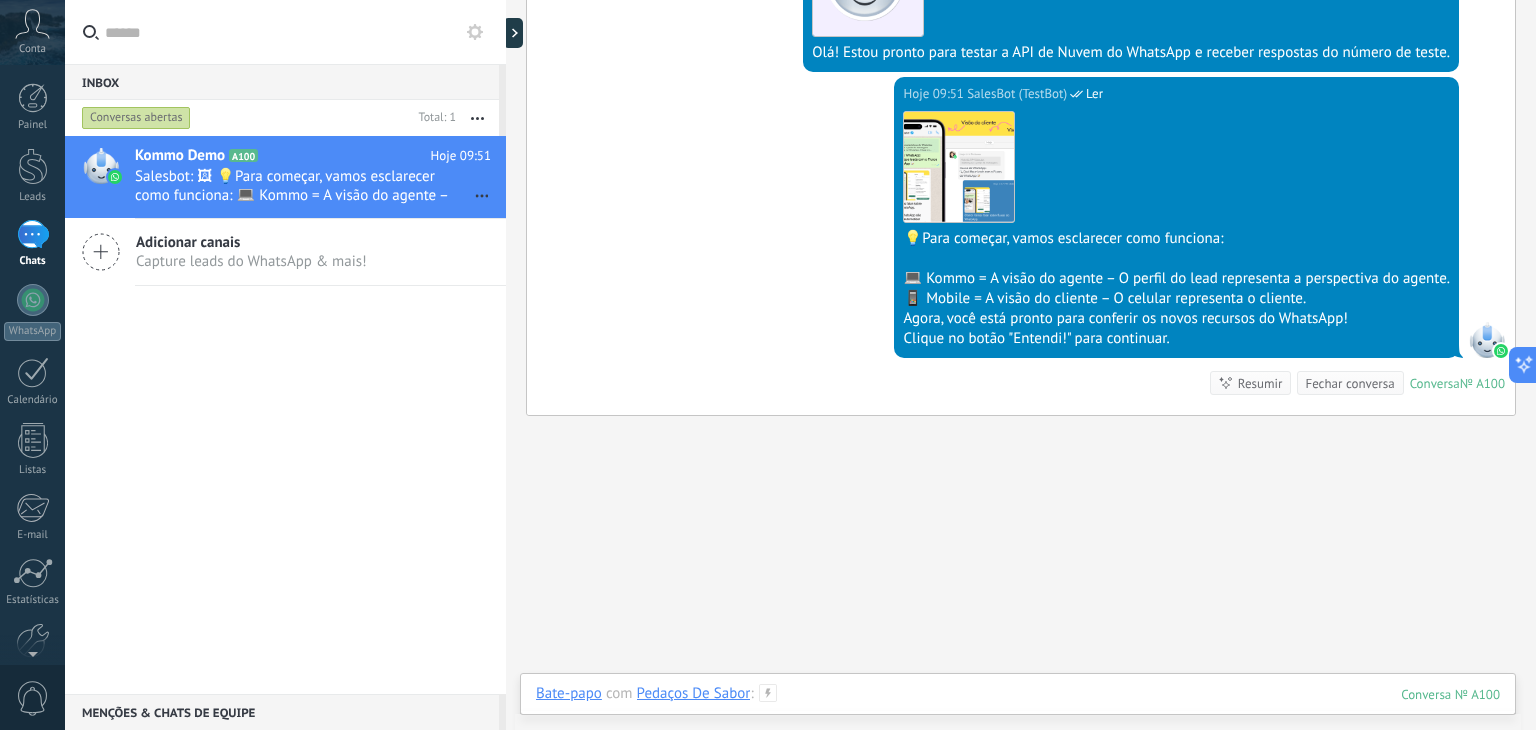 click at bounding box center [1018, 714] 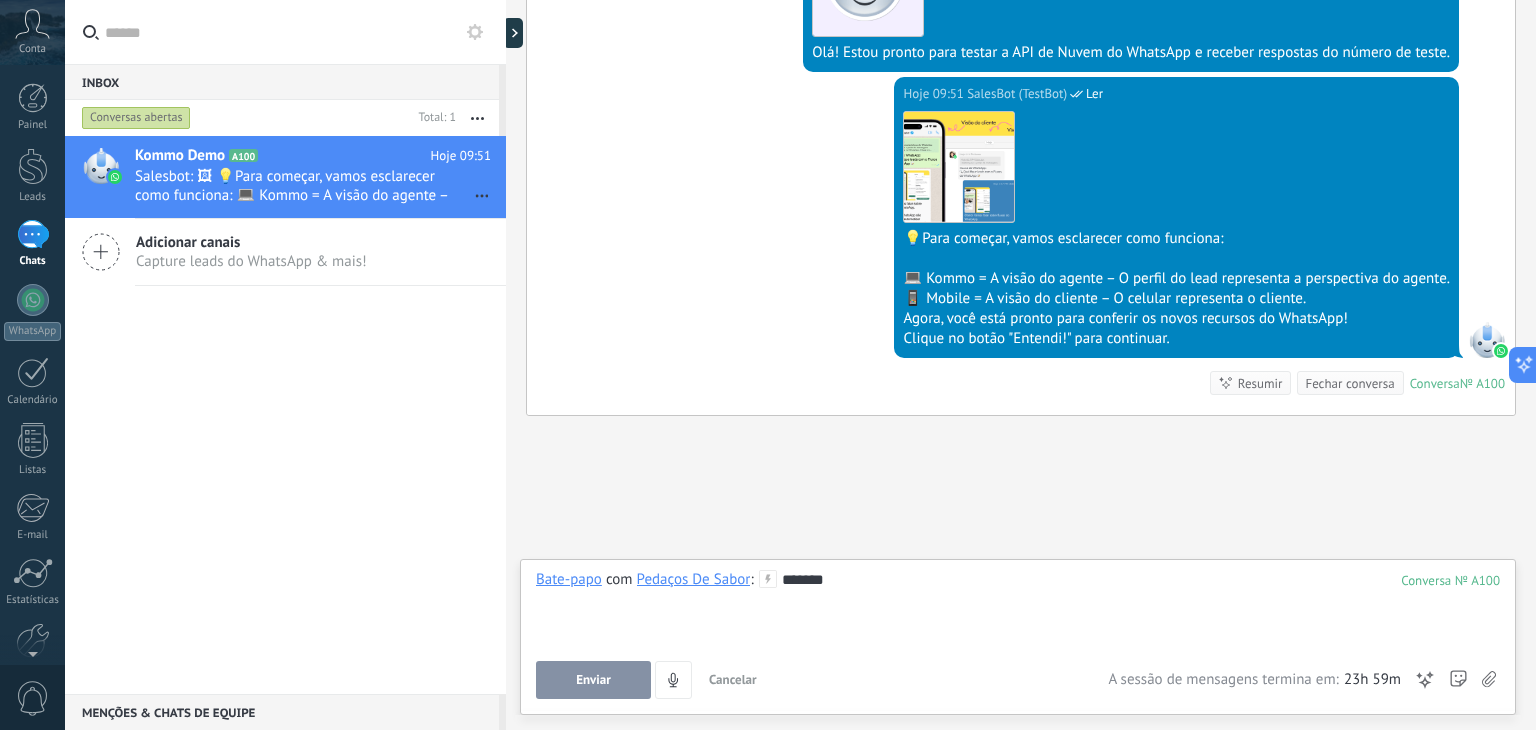 click on "Enviar" at bounding box center [593, 680] 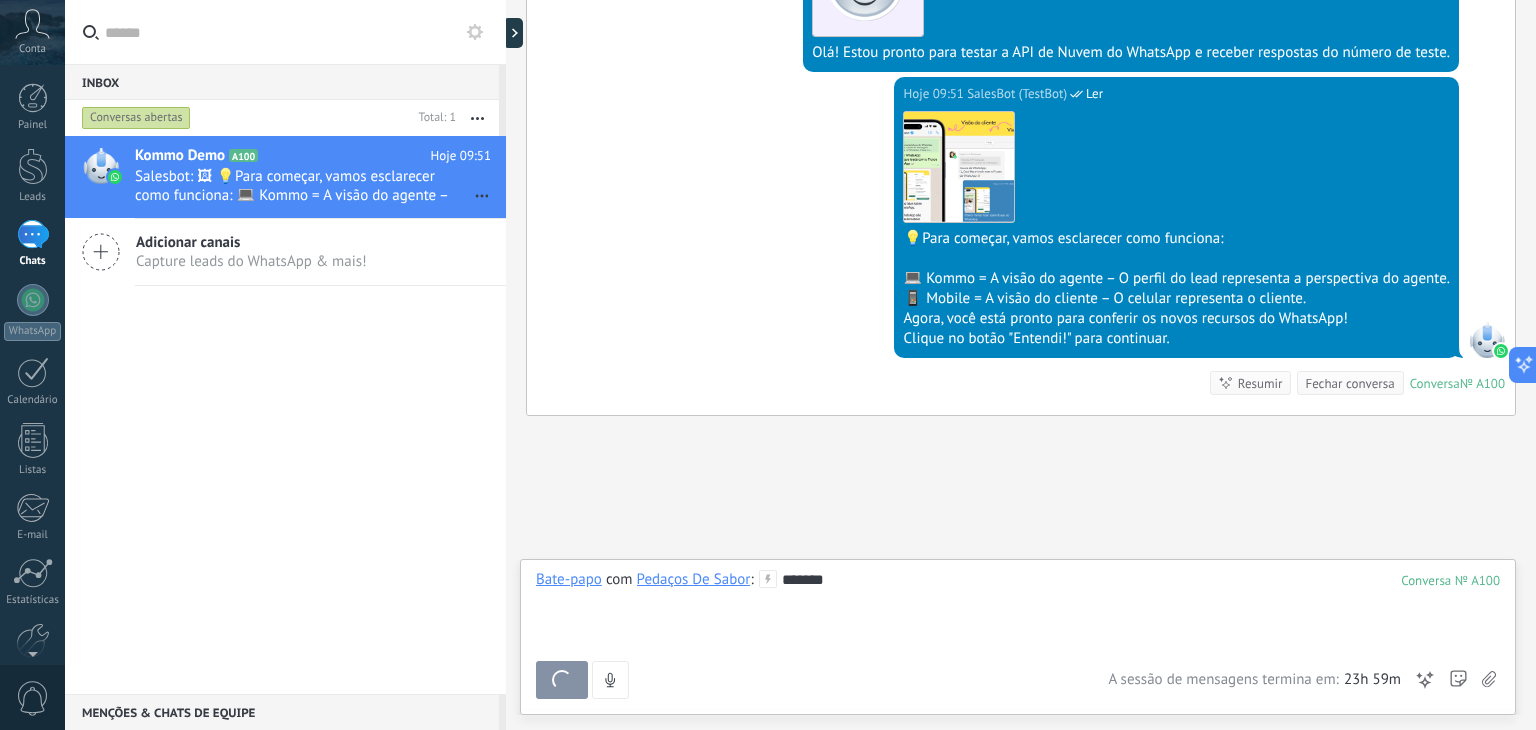 scroll, scrollTop: 608, scrollLeft: 0, axis: vertical 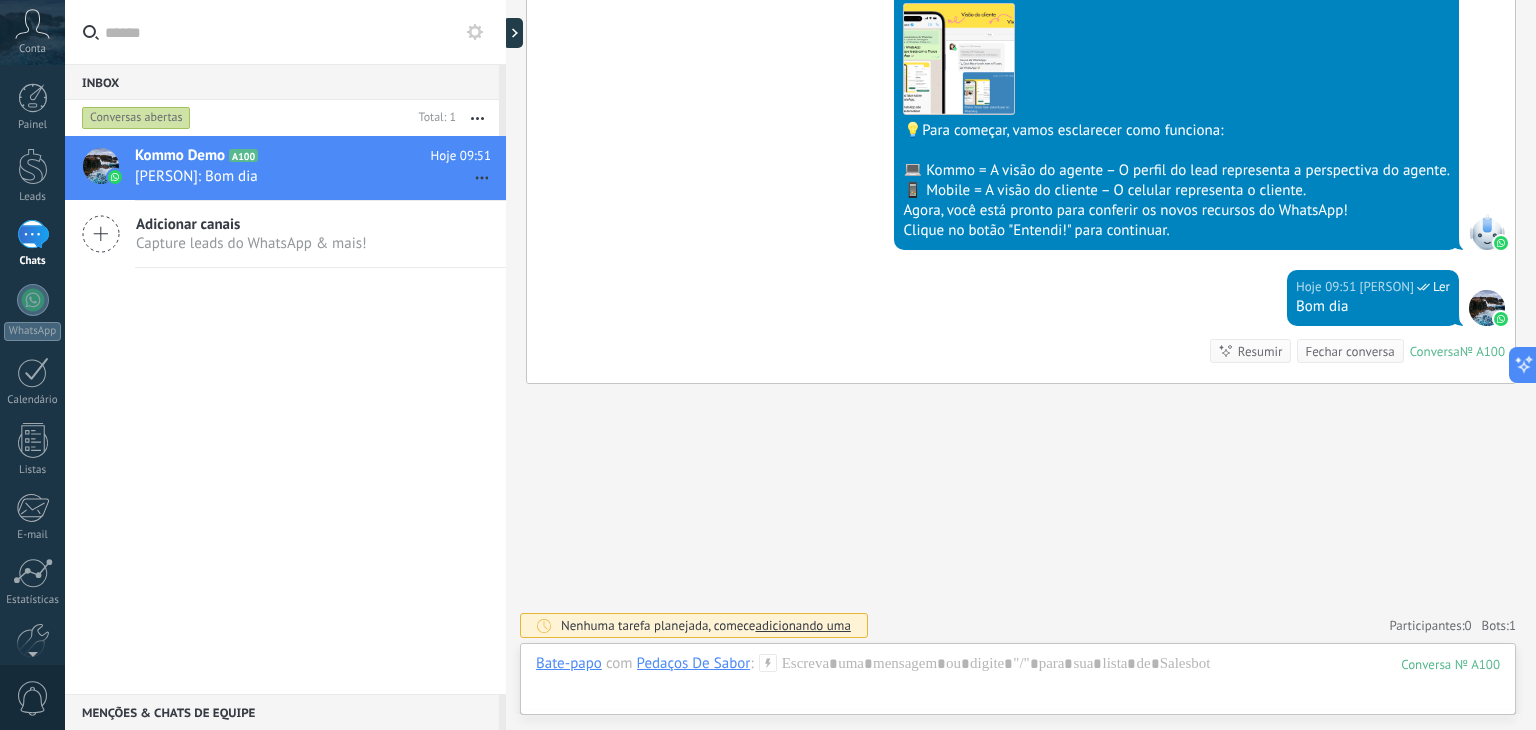 click on "Conversas abertas" at bounding box center (244, 118) 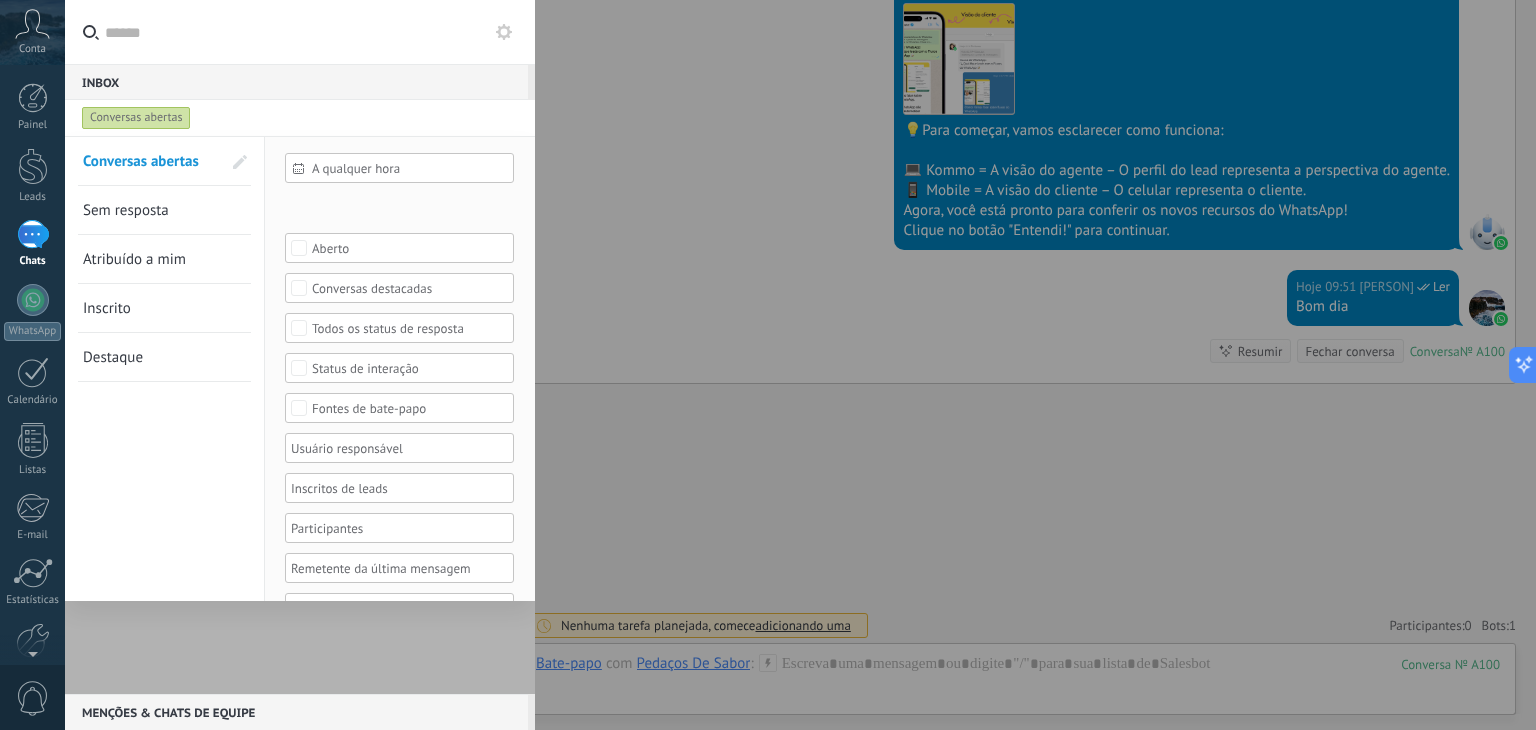 click on "Conversas abertas" at bounding box center [281, 118] 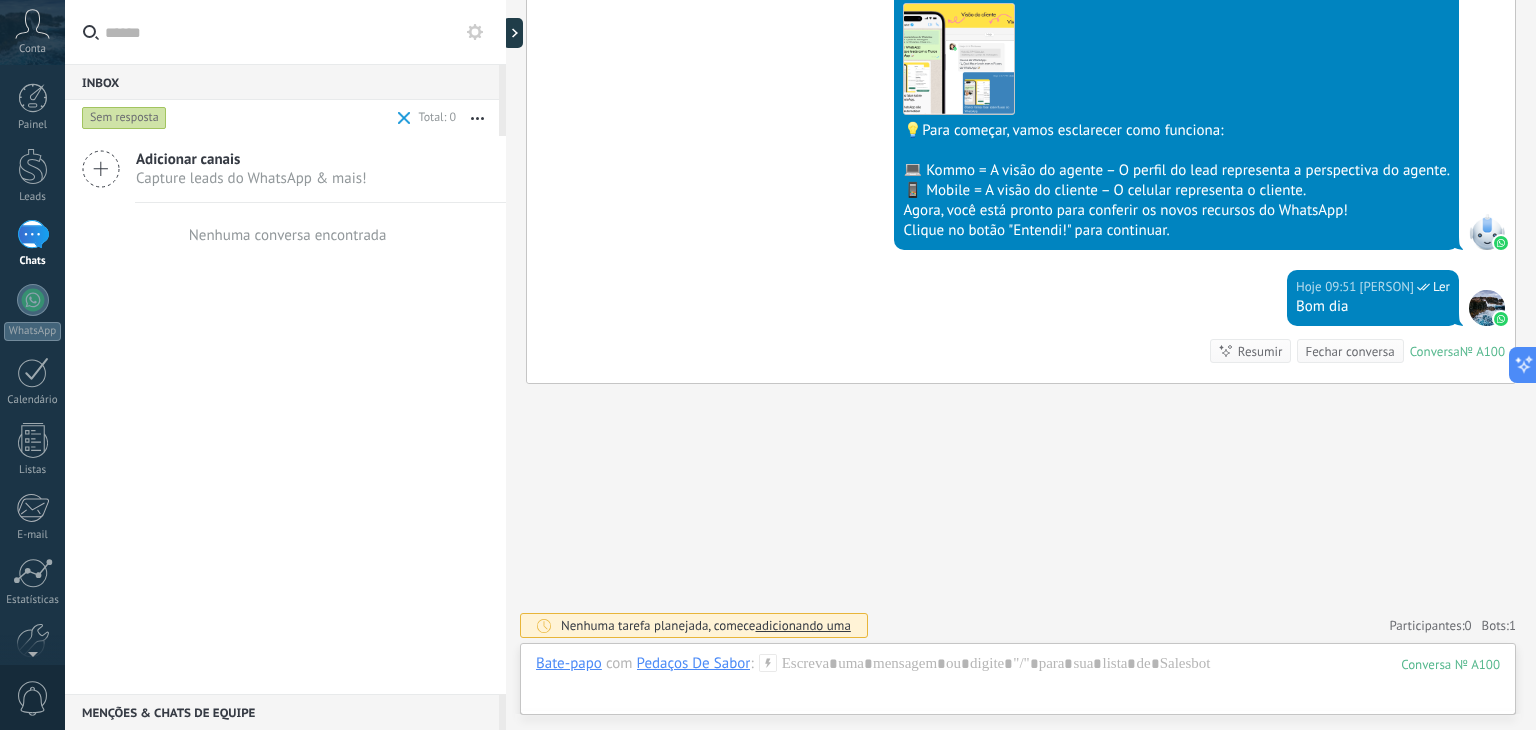 click on "Sem resposta" at bounding box center (124, 118) 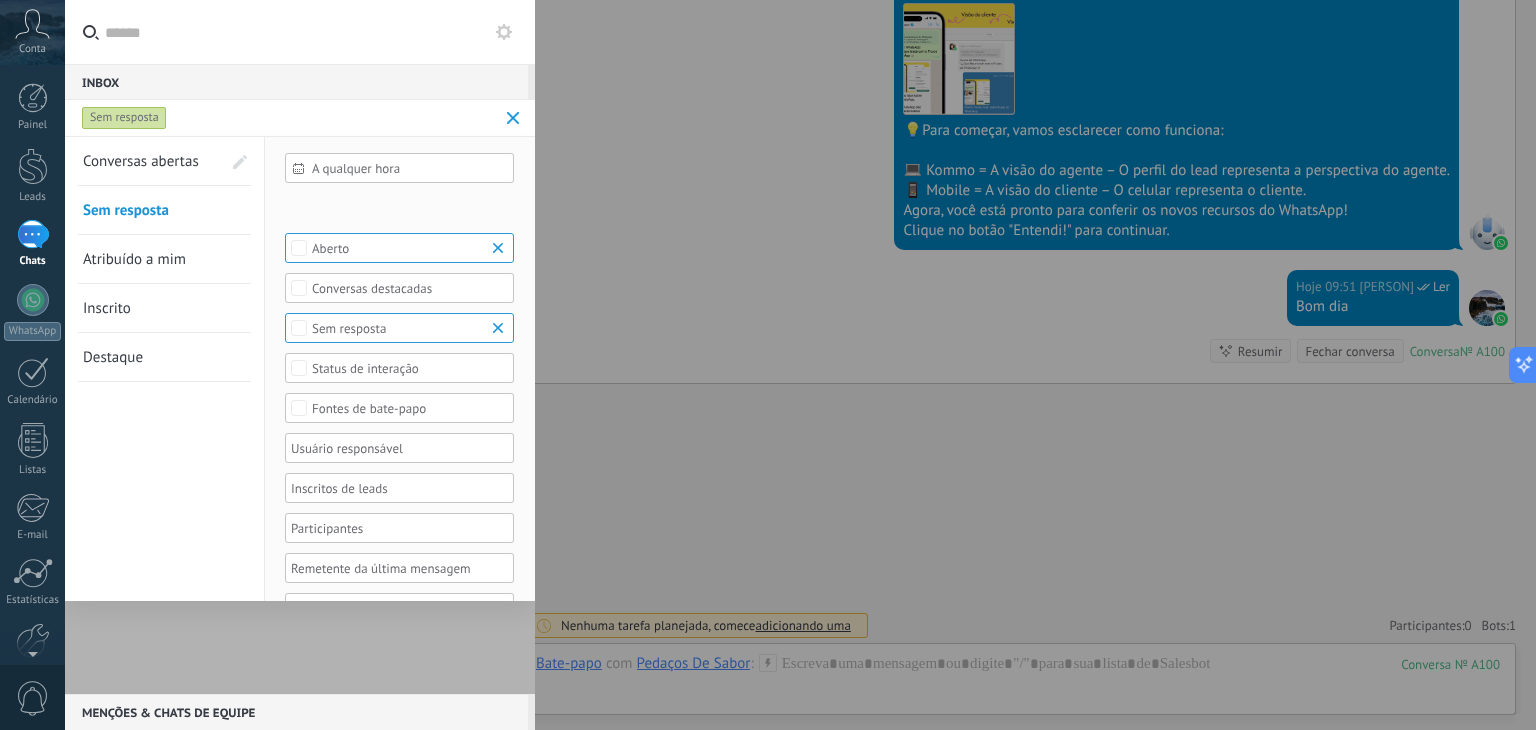 click on "Conversas abertas" at bounding box center [141, 161] 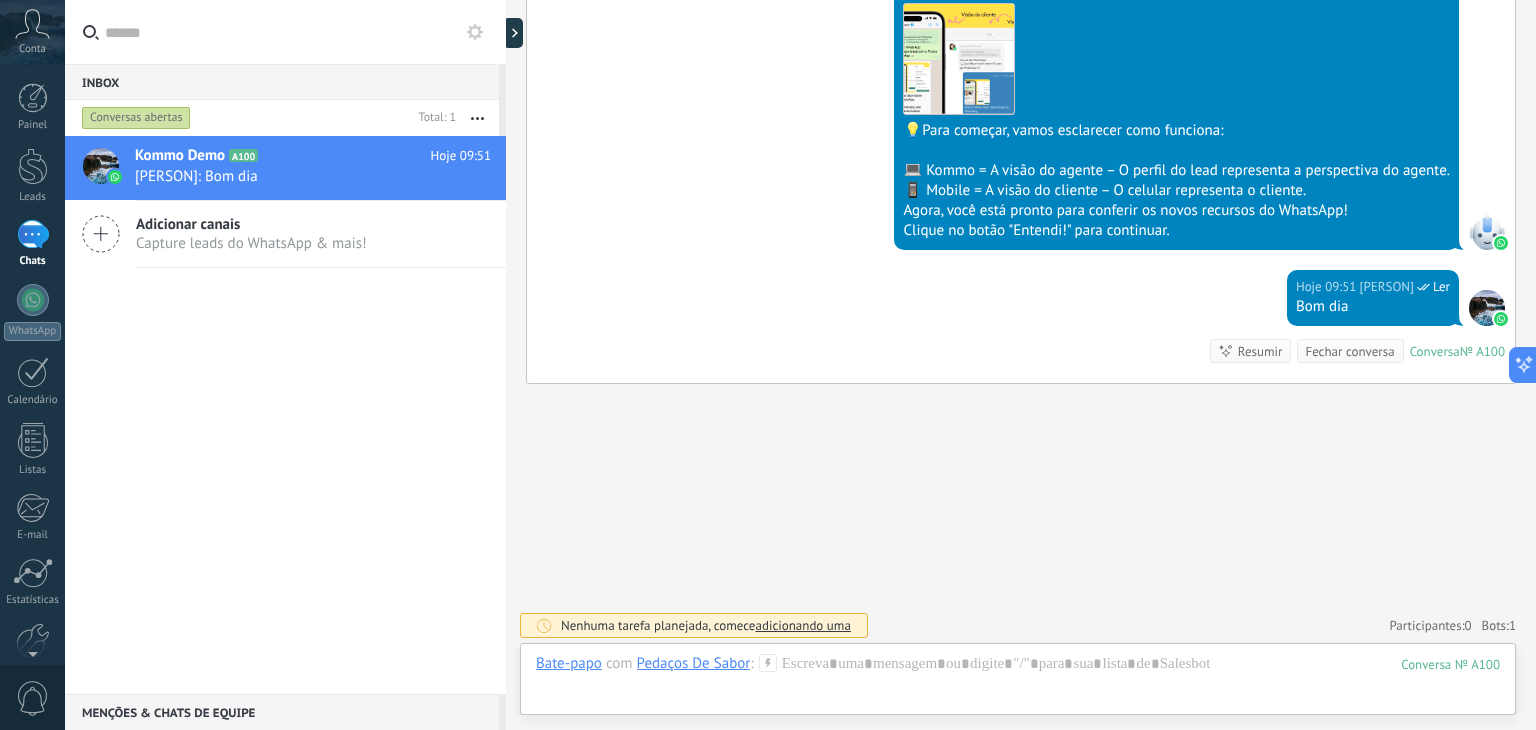 click at bounding box center (477, 118) 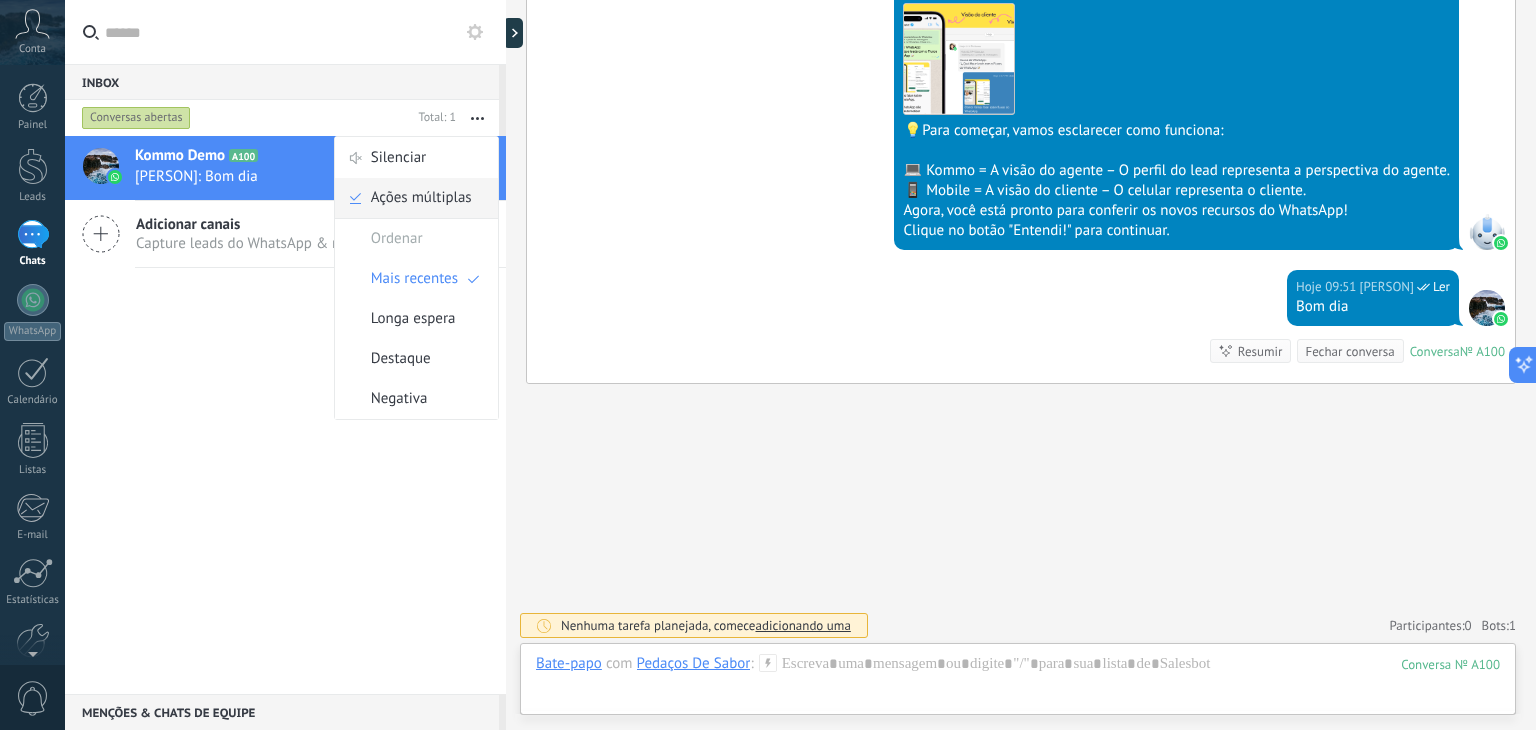 click on "Ações múltiplas" at bounding box center (421, 198) 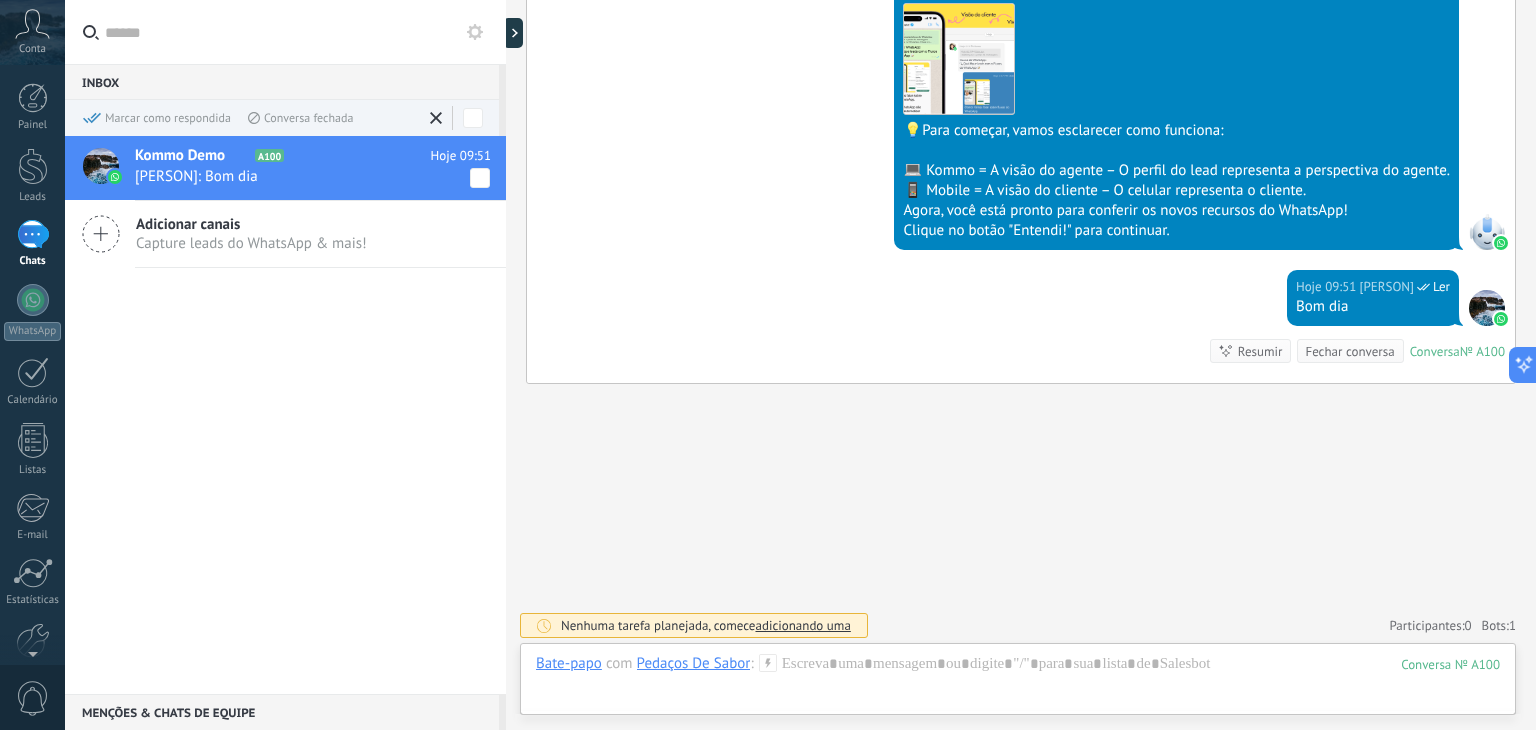 click at bounding box center (438, 118) 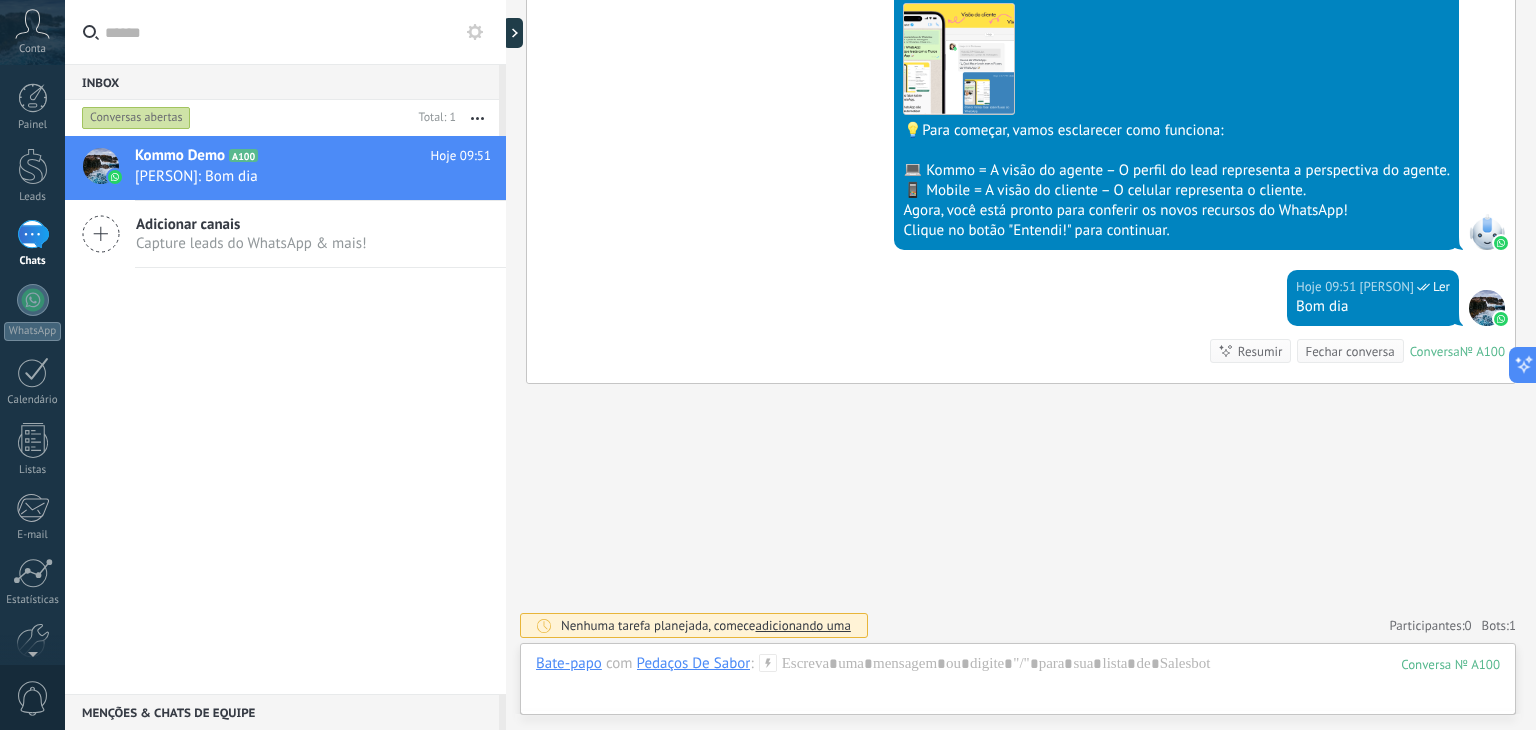 click on "adicionando uma" at bounding box center [802, 625] 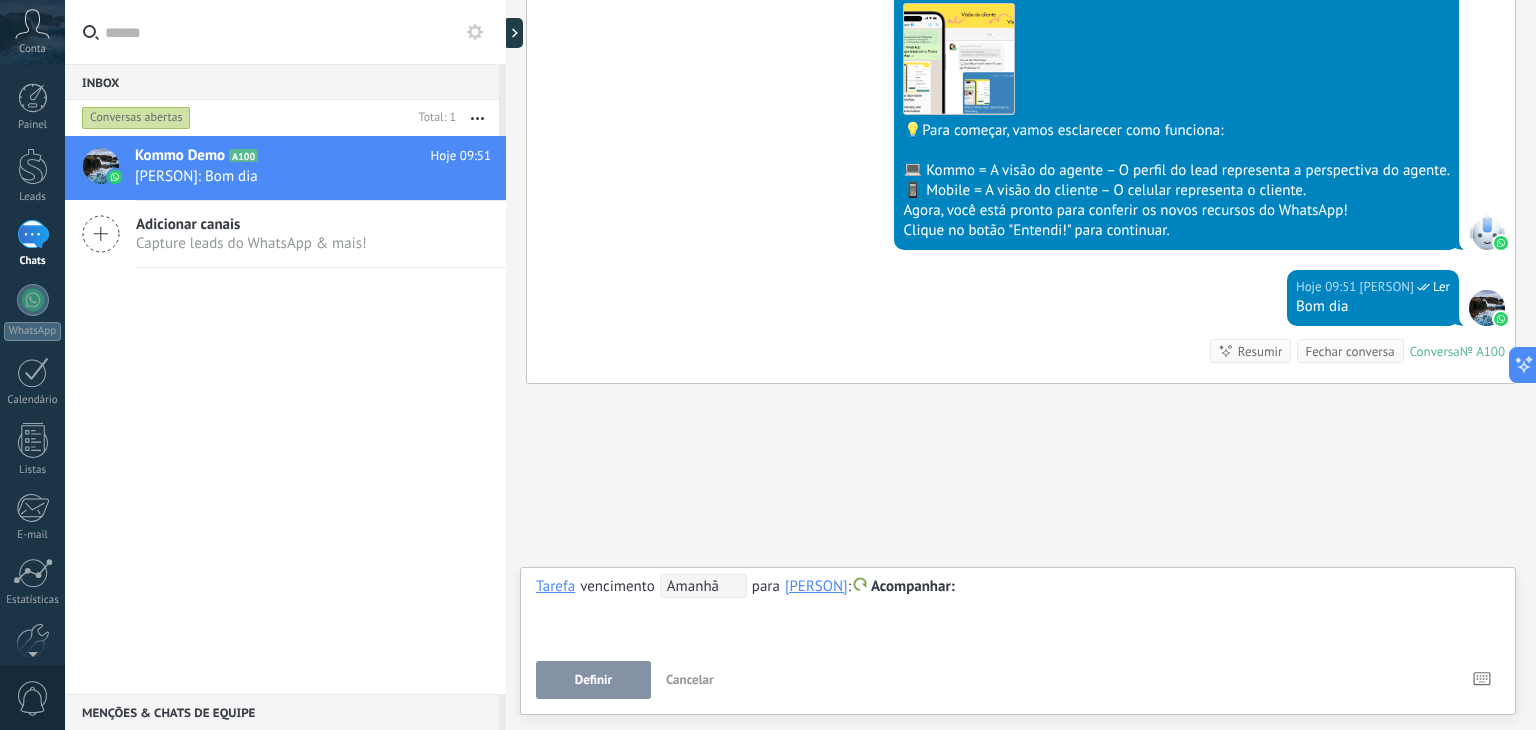 click on "Cancelar" at bounding box center (690, 679) 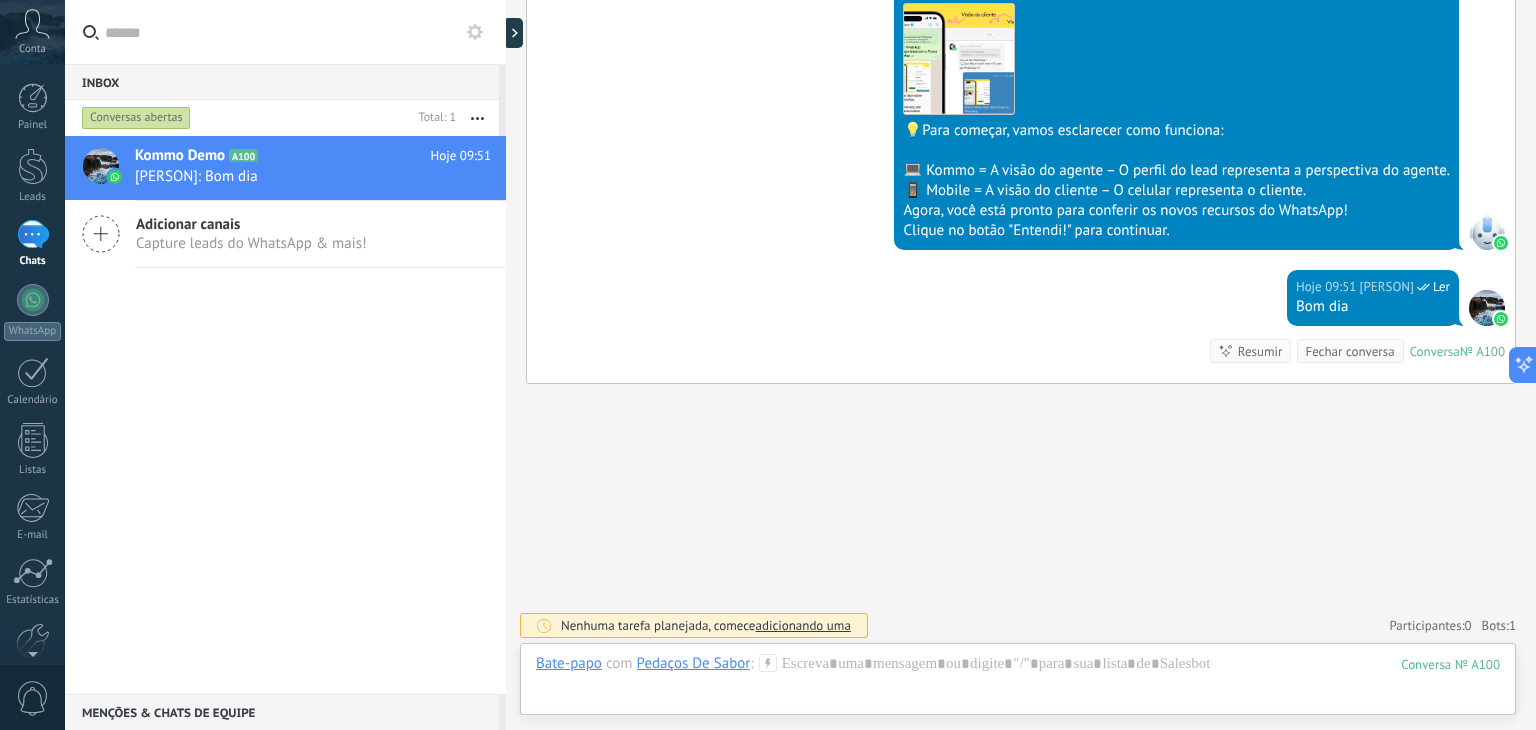click on "Pedaços De Sabor" at bounding box center [694, 663] 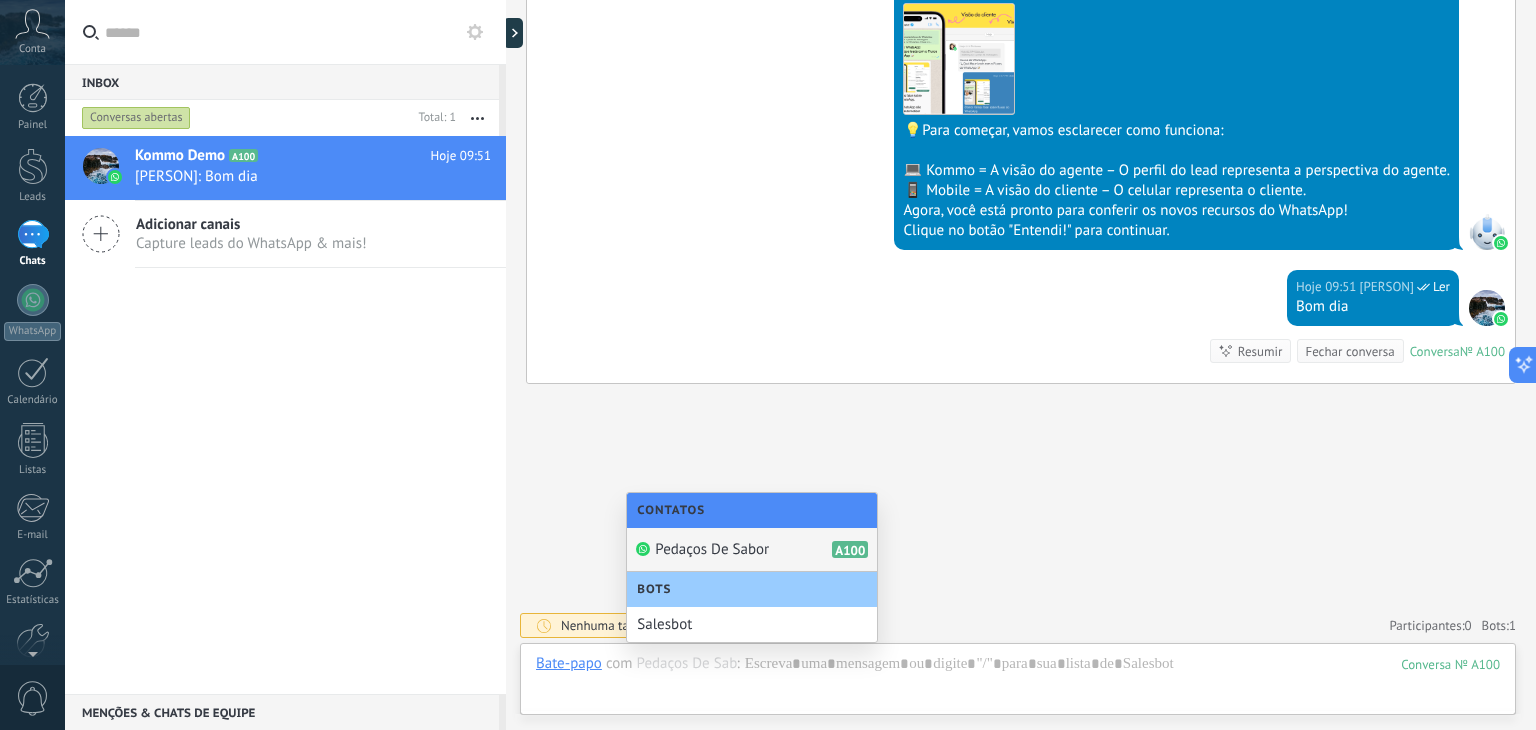 click on "Pedaços De Sabor A100" at bounding box center [752, 550] 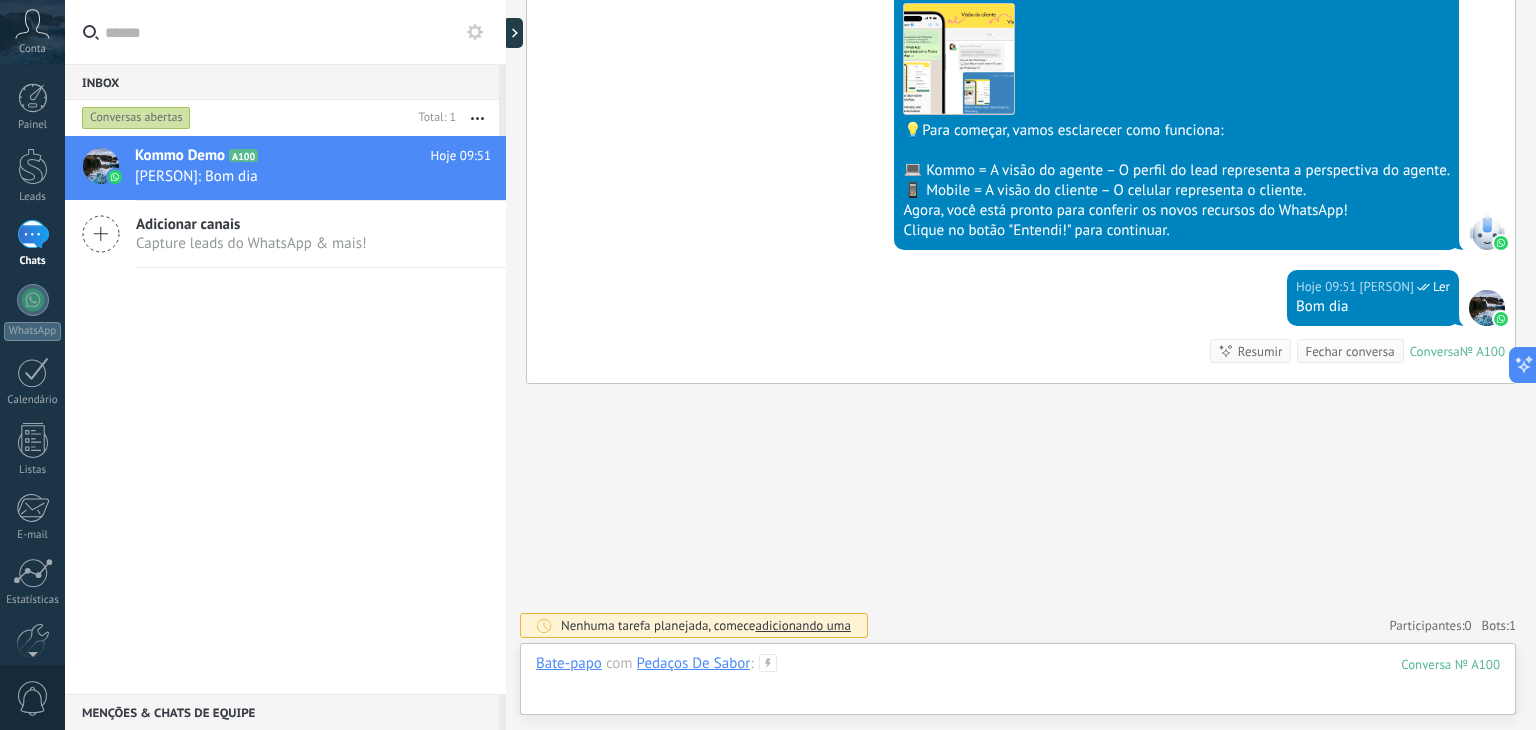 click at bounding box center (1018, 684) 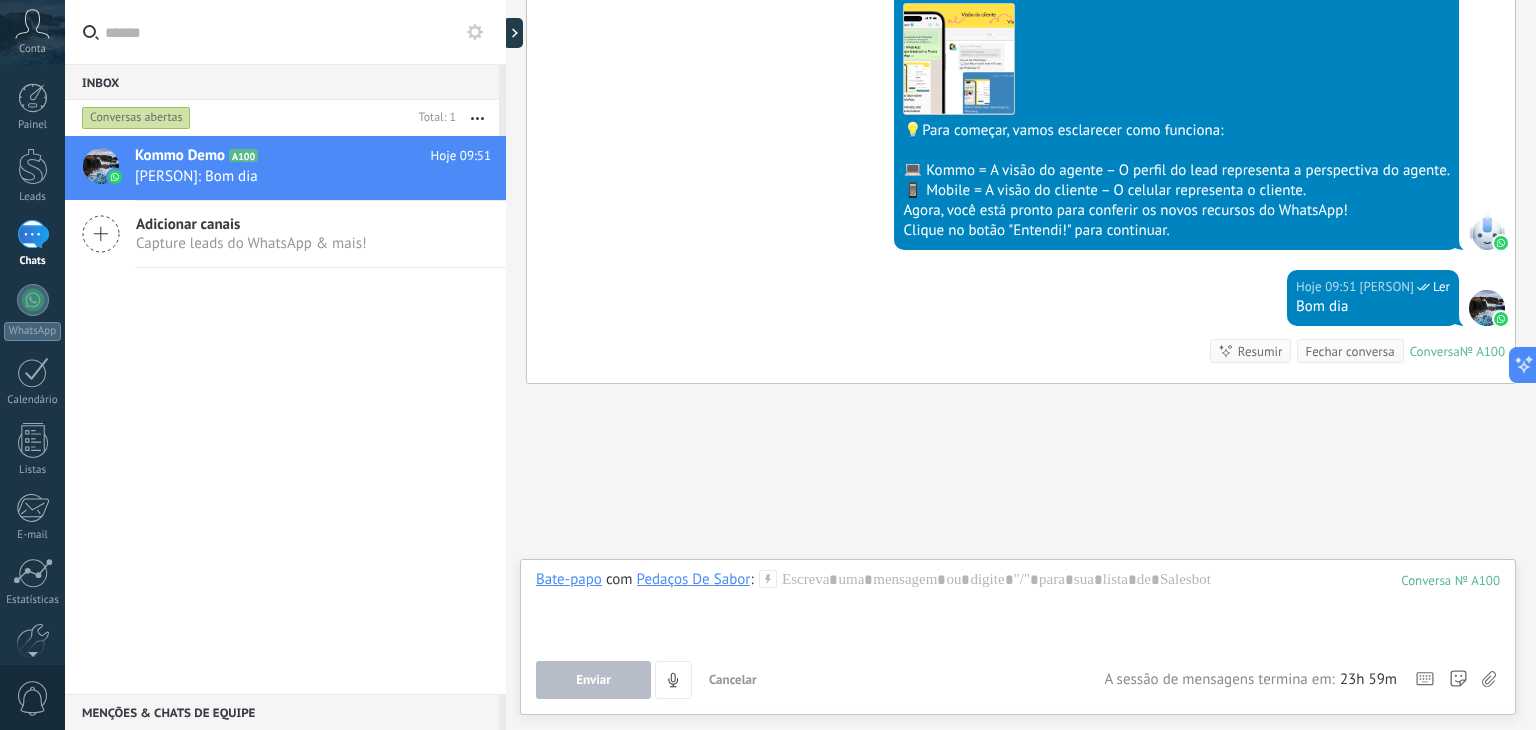 click on "Buscar Carregar mais Hoje Hoje Criar: 2 eventos Expandir Hoje 09:51 Pedaços De Sabor Olá! Estou pronto para testar o WhatsApp na Kommo. Meu código de verificação é [CODE] Conversa № A100 Conversa № A100 Hoje 09:51 Robô O valor do campo «Nome» está definido para «Kommo Demo» Hoje 09:51 Robô O valor do campo «Telefone» está definido para «[PHONE]» Pedaços De Sabor Pedaços De Sabor Hoje 09:51 SalesBot (TestBot) Ler Download Olá! Estou pronto para testar a API de Nuvem do WhatsApp e receber respostas do número de teste. Hoje 09:51 SalesBot (TestBot) Ler Download 💡Para começar, vamos esclarecer como funciona: 💻 Kommo = A visão do agente – O perfil do lead representa a perspectiva do agente. 📱 Mobile = A visão do cliente – O celular representa o cliente. Agora, você está pronto para conferir os novos recursos do WhatsApp! Clique no botão "Entendi!" para continuar. Hoje 09:51 [PERSON] Ler Bom dia Conversa № A100 Conversa № A100 0" at bounding box center [1021, 62] 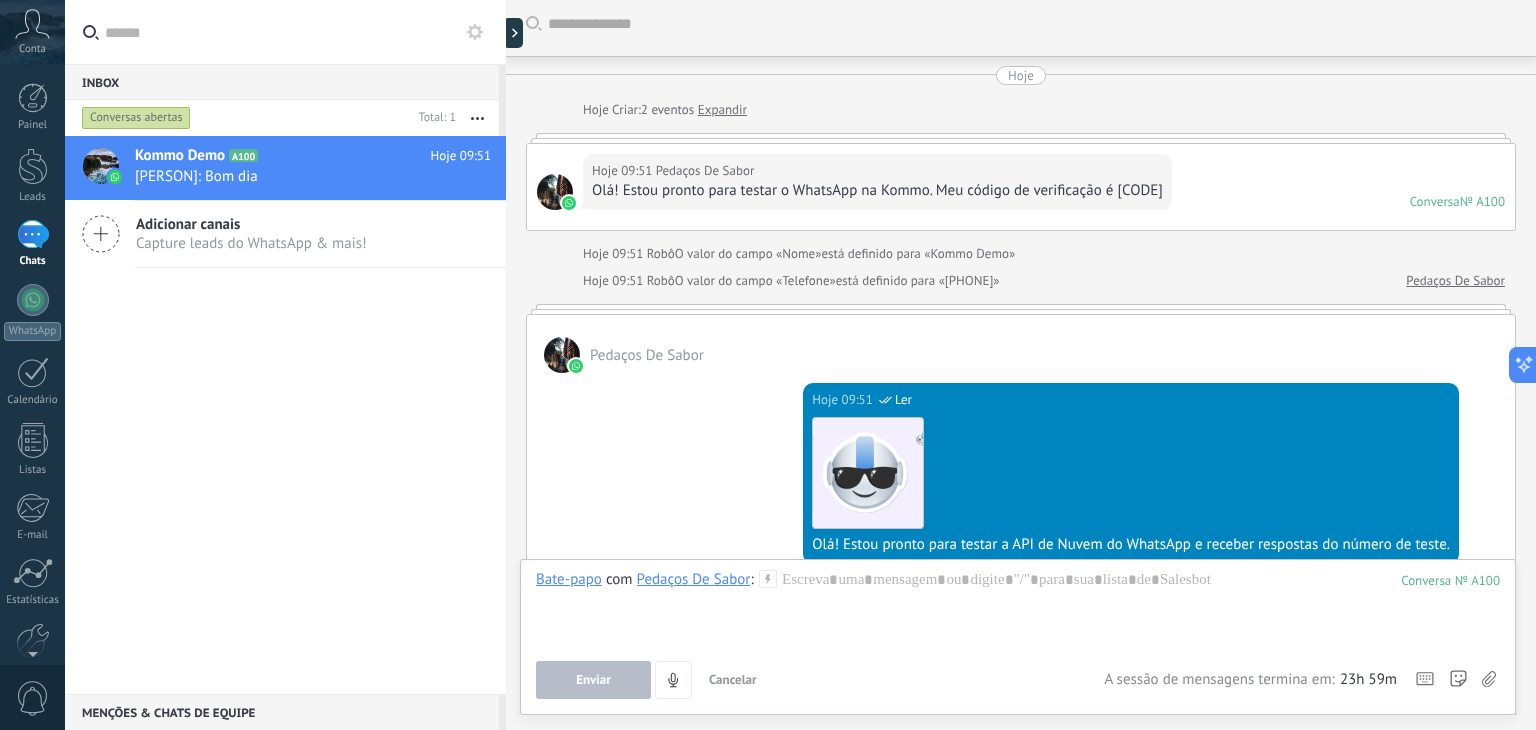 scroll, scrollTop: 608, scrollLeft: 0, axis: vertical 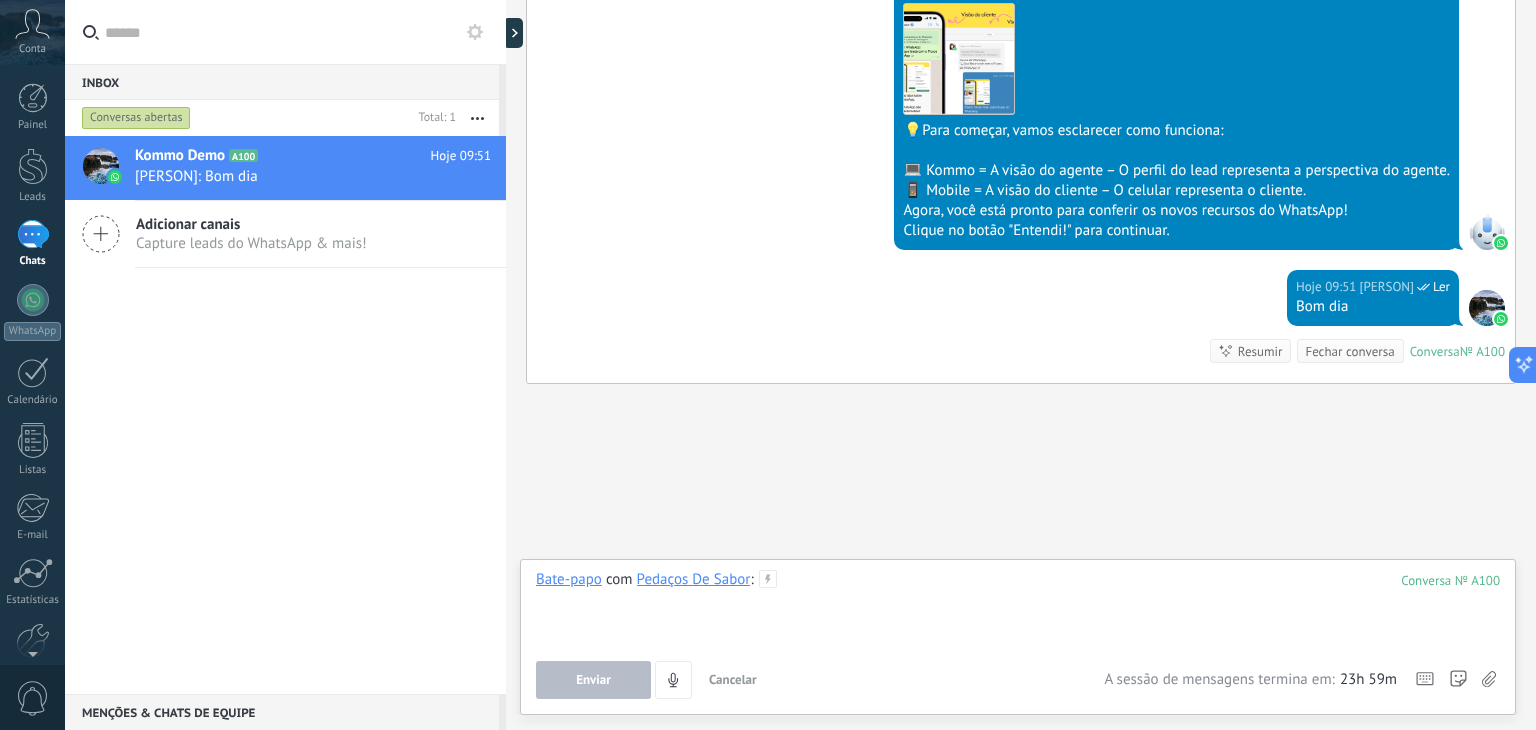 click at bounding box center (1018, 608) 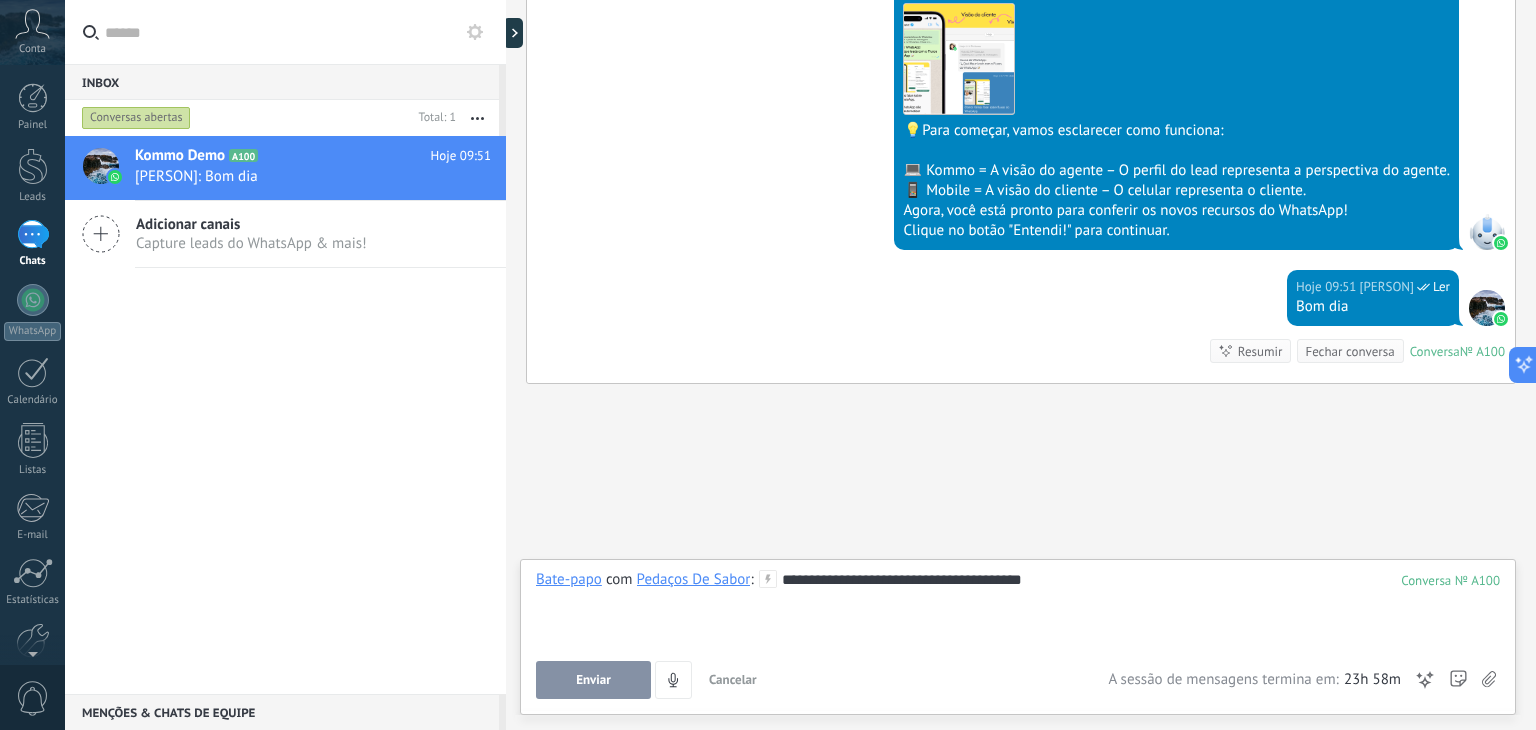 click on "Enviar" at bounding box center [593, 680] 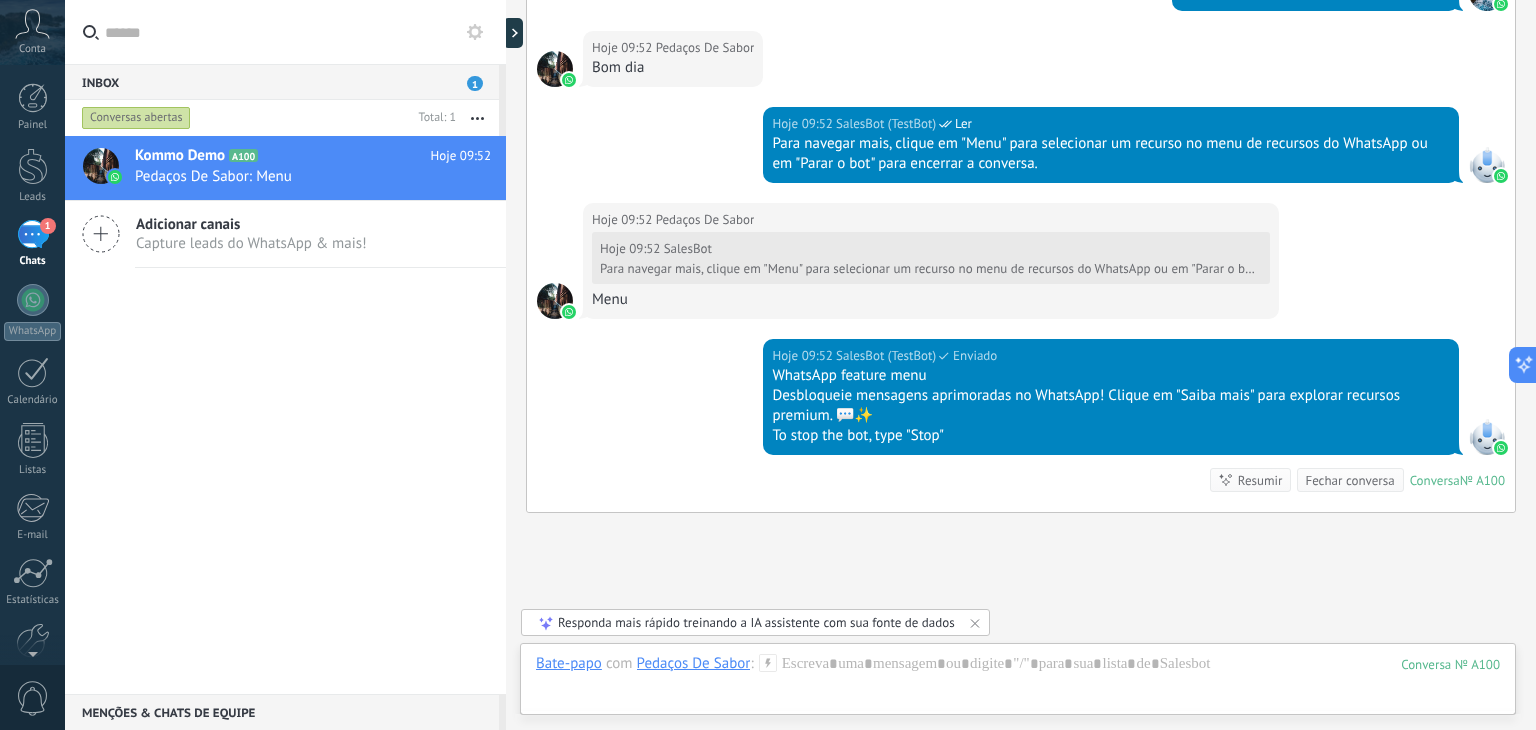 scroll, scrollTop: 1113, scrollLeft: 0, axis: vertical 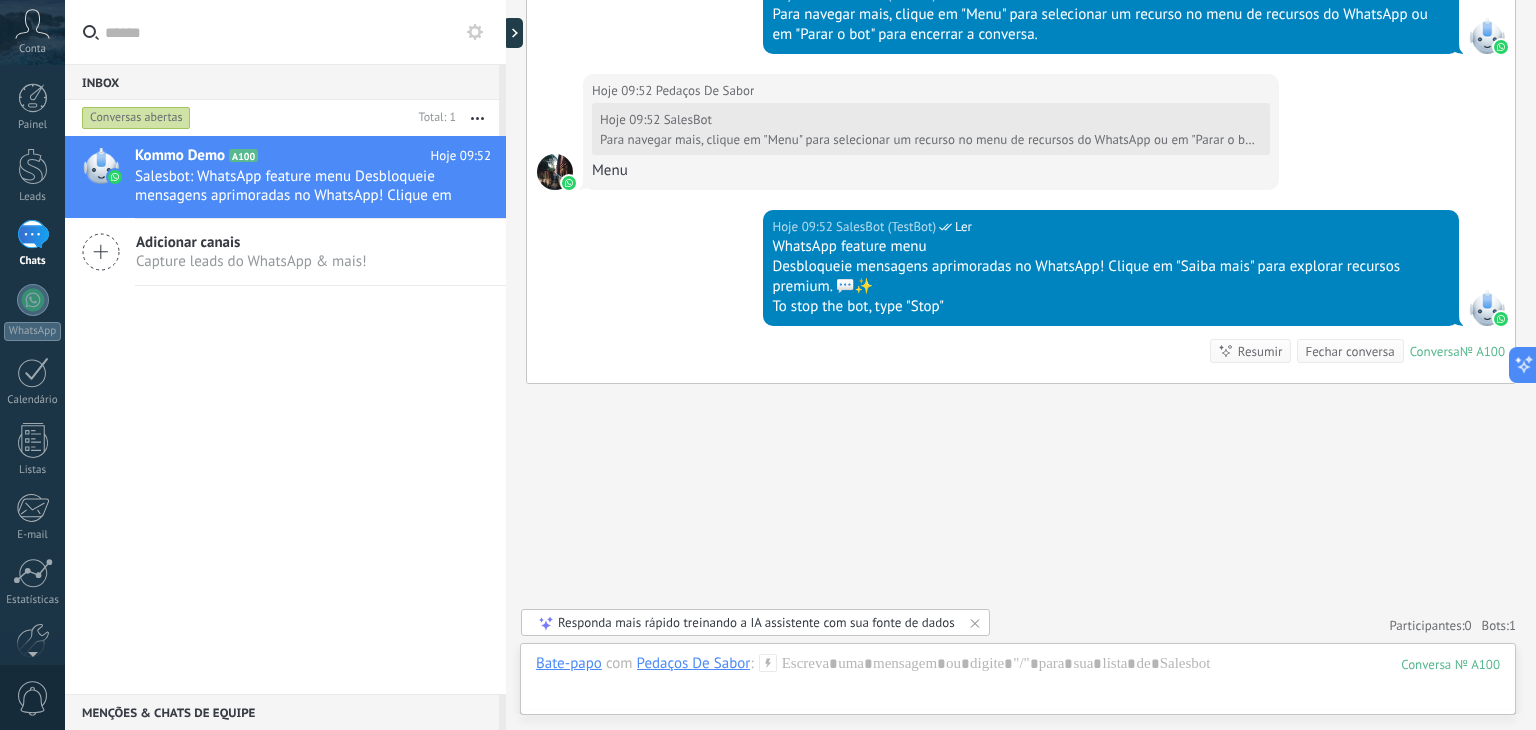 drag, startPoint x: 212, startPoint y: 157, endPoint x: 356, endPoint y: 510, distance: 381.2414 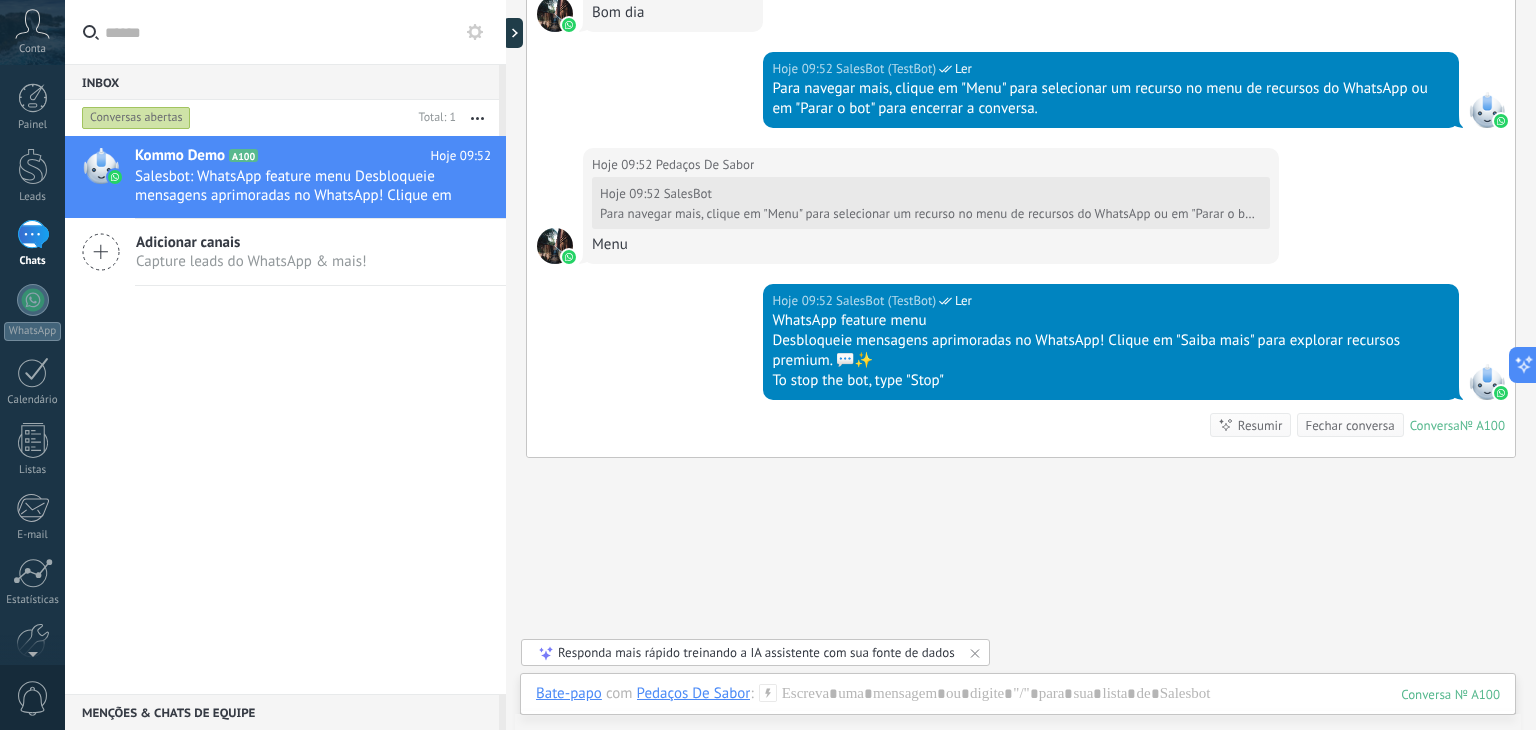 scroll, scrollTop: 1113, scrollLeft: 0, axis: vertical 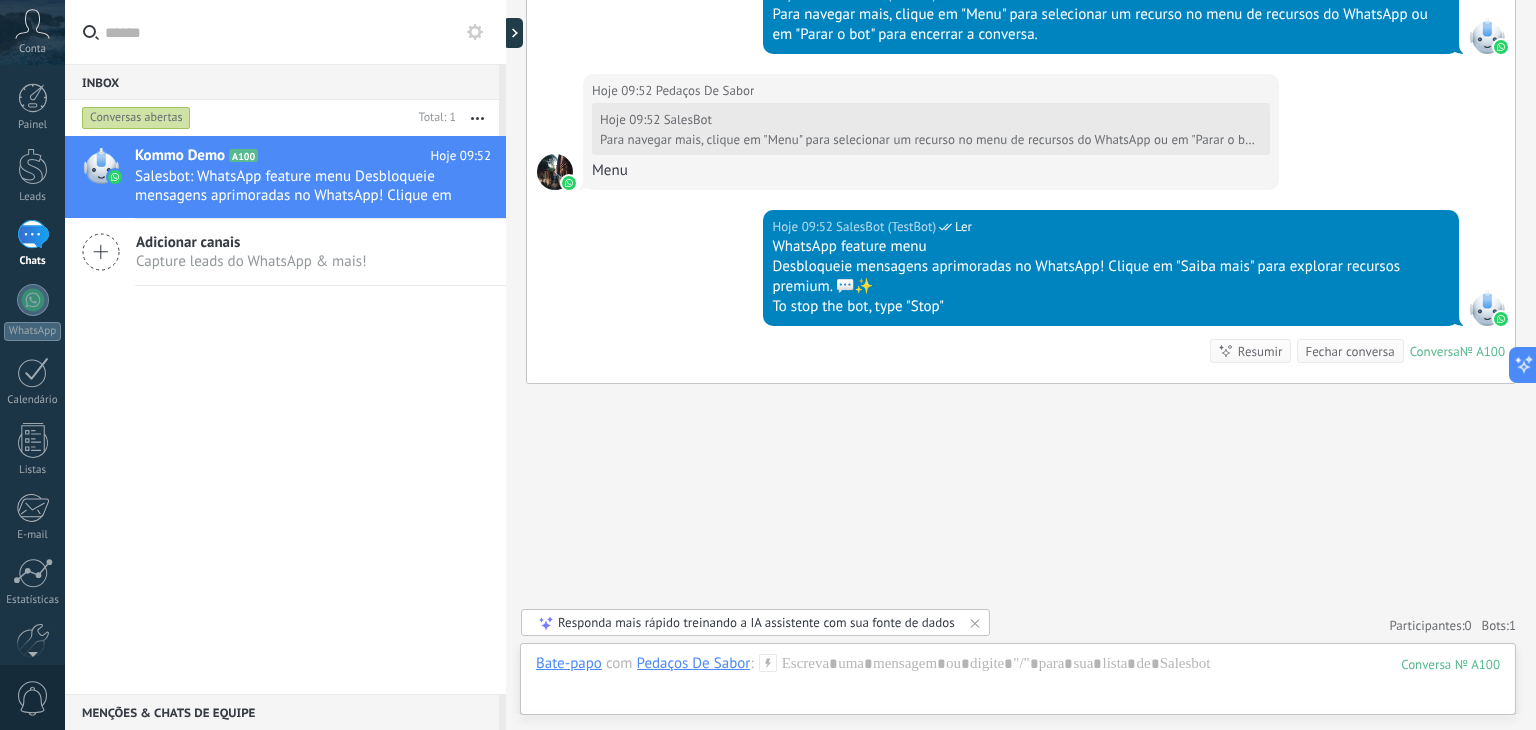 click on "1" at bounding box center (33, 234) 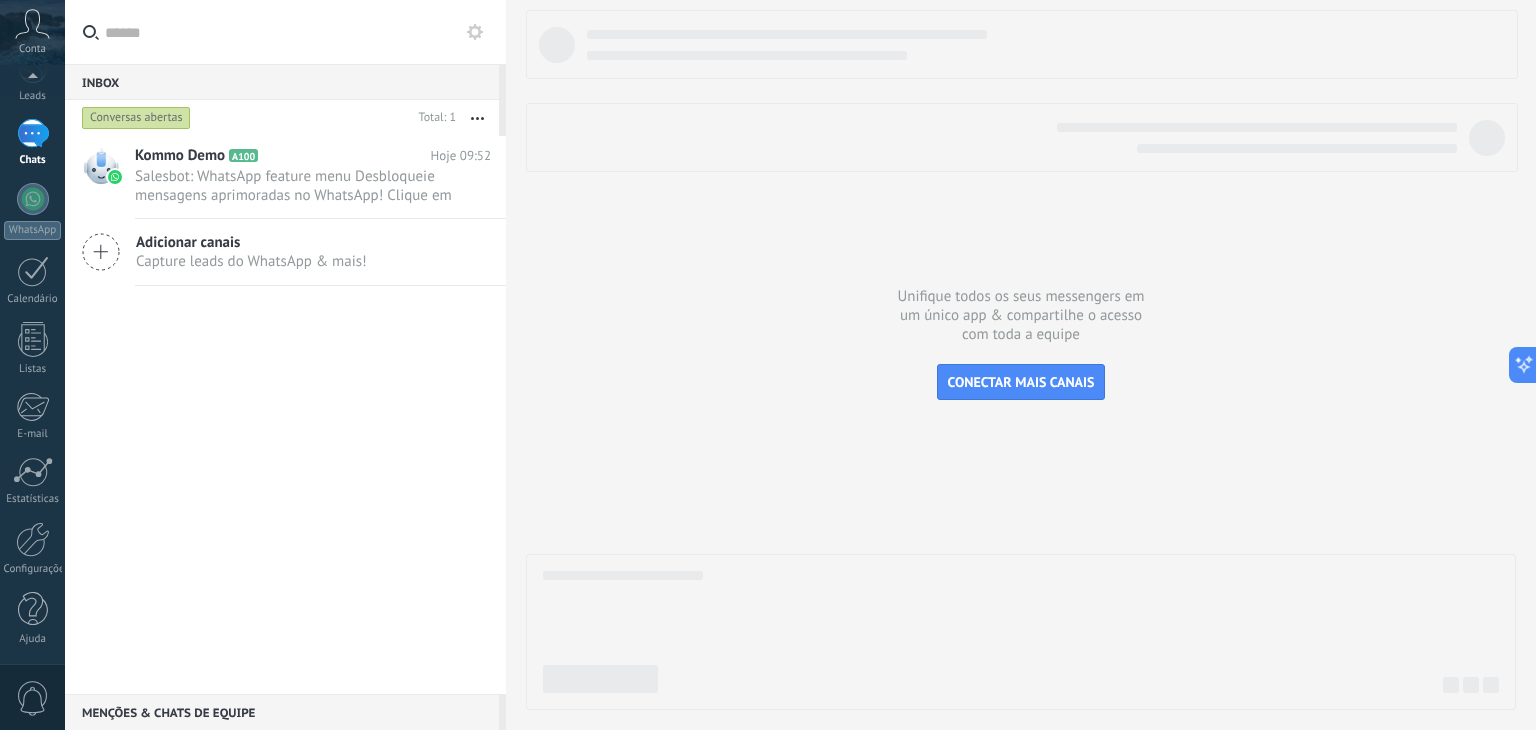 scroll, scrollTop: 100, scrollLeft: 0, axis: vertical 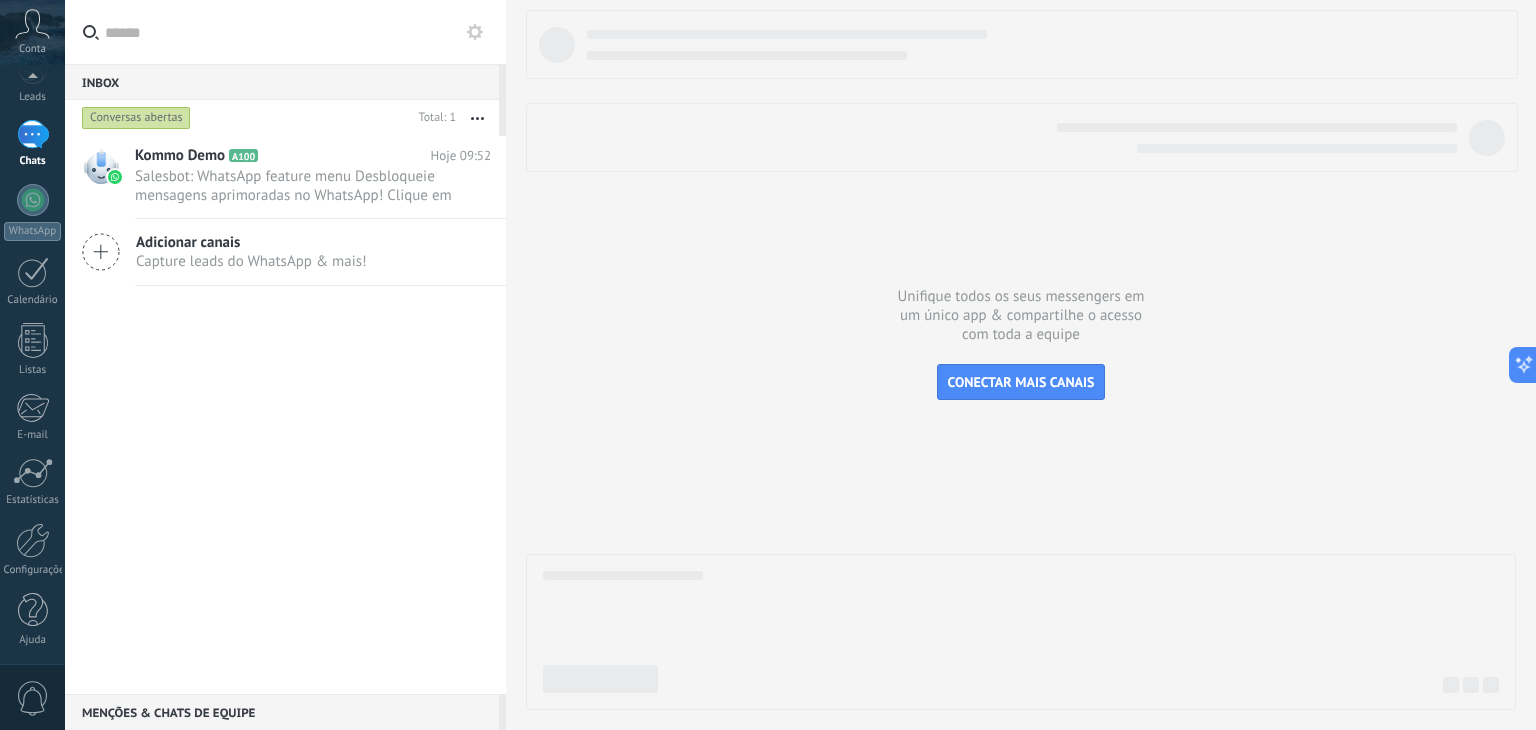 click on "Painel
Leads
1
Chats
WhatsApp
Clientes" at bounding box center (32, 325) 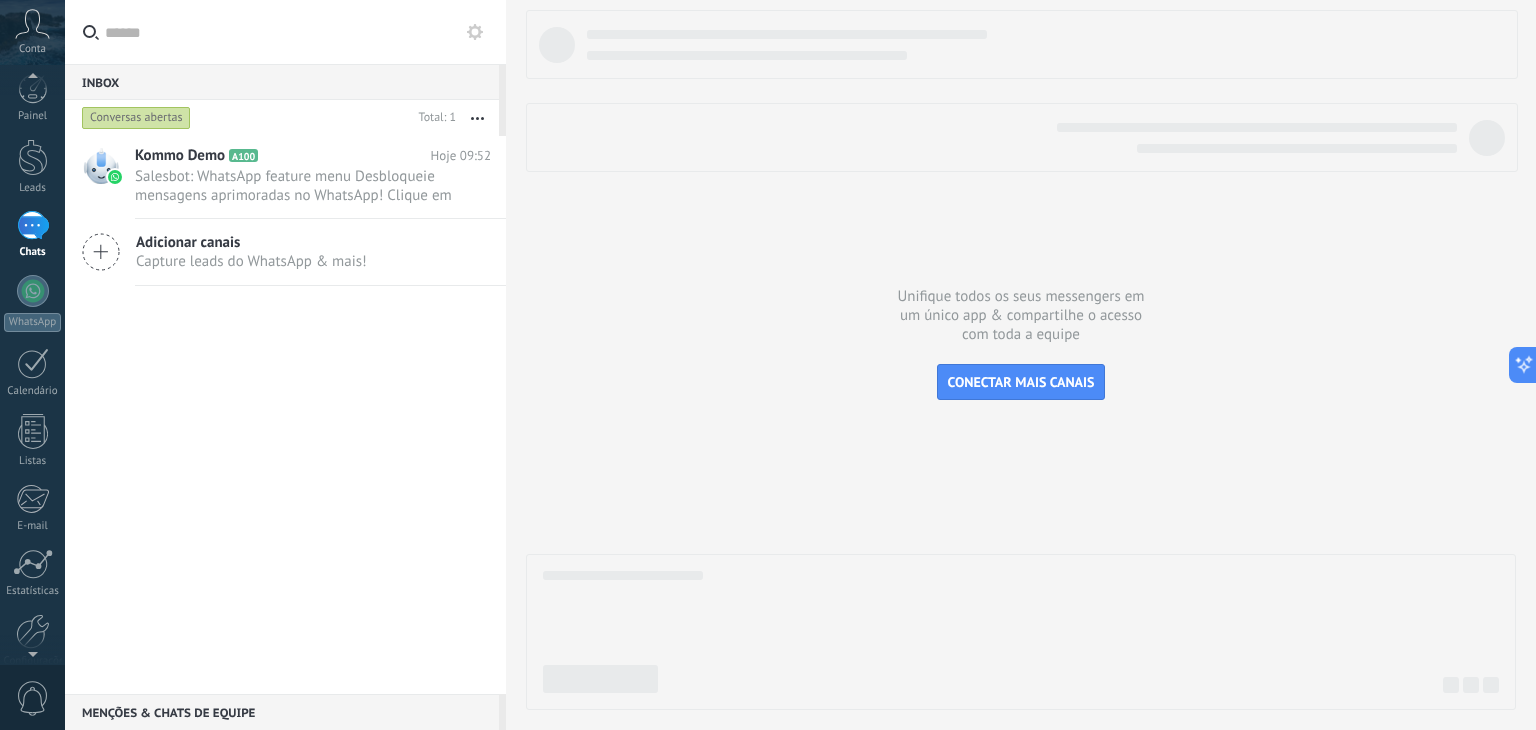 scroll, scrollTop: 0, scrollLeft: 0, axis: both 